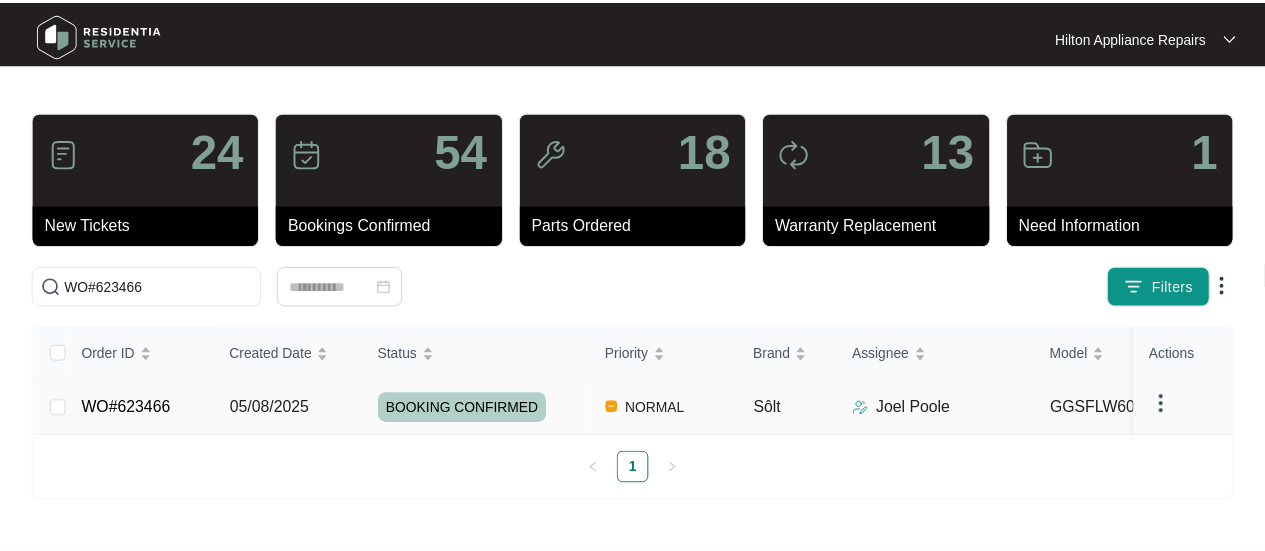 scroll, scrollTop: 0, scrollLeft: 0, axis: both 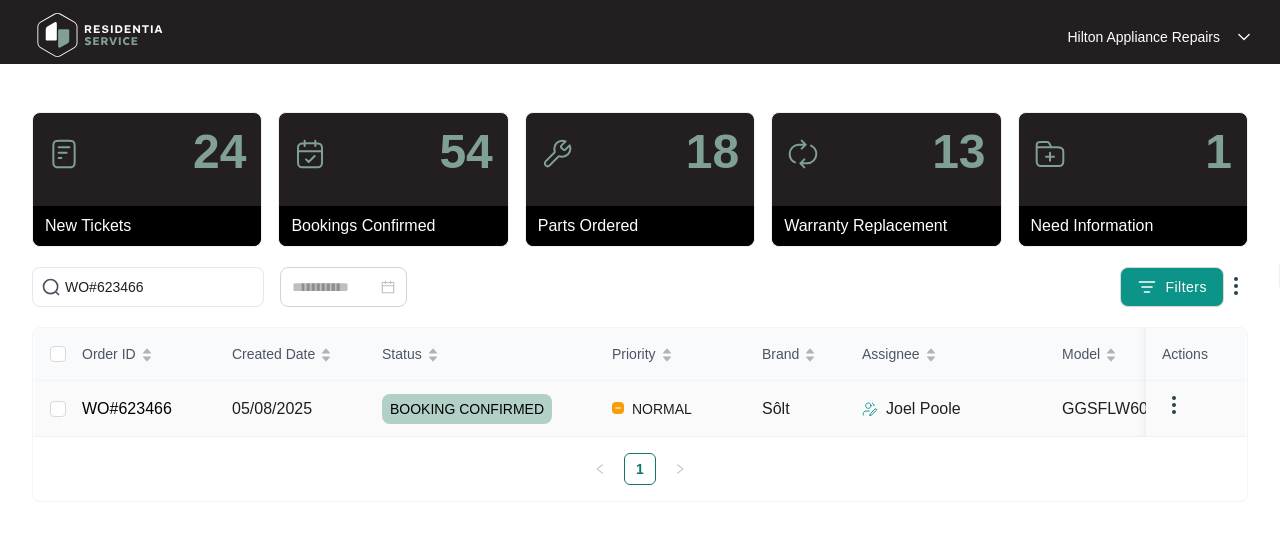 click on "05/08/2025" at bounding box center (291, 409) 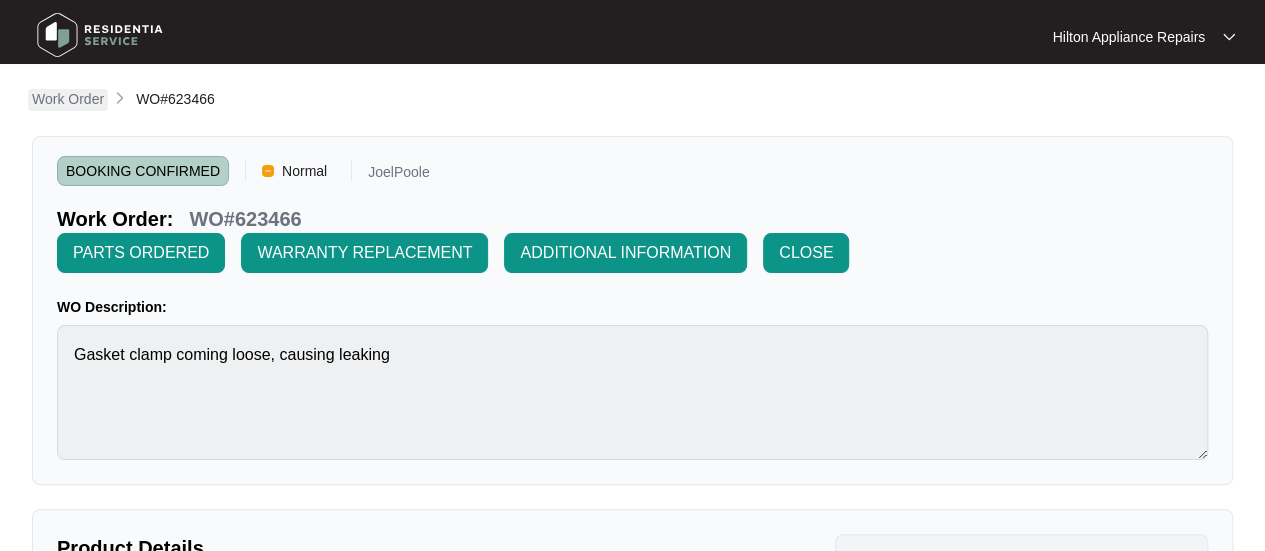 click on "Work Order" at bounding box center (68, 99) 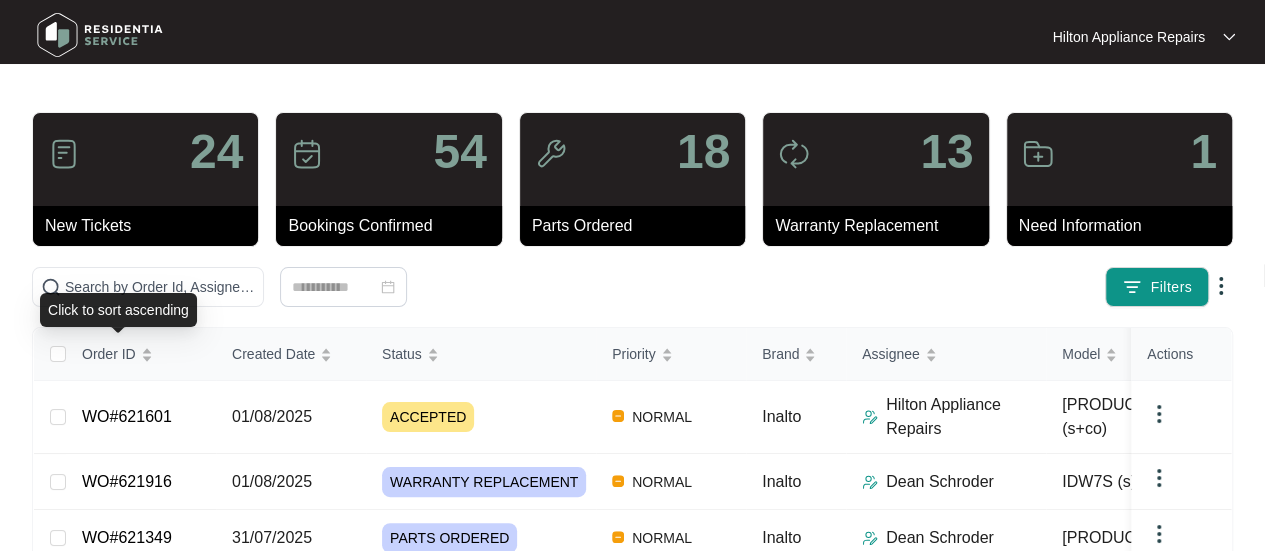 click on "Click to sort ascending" at bounding box center (118, 310) 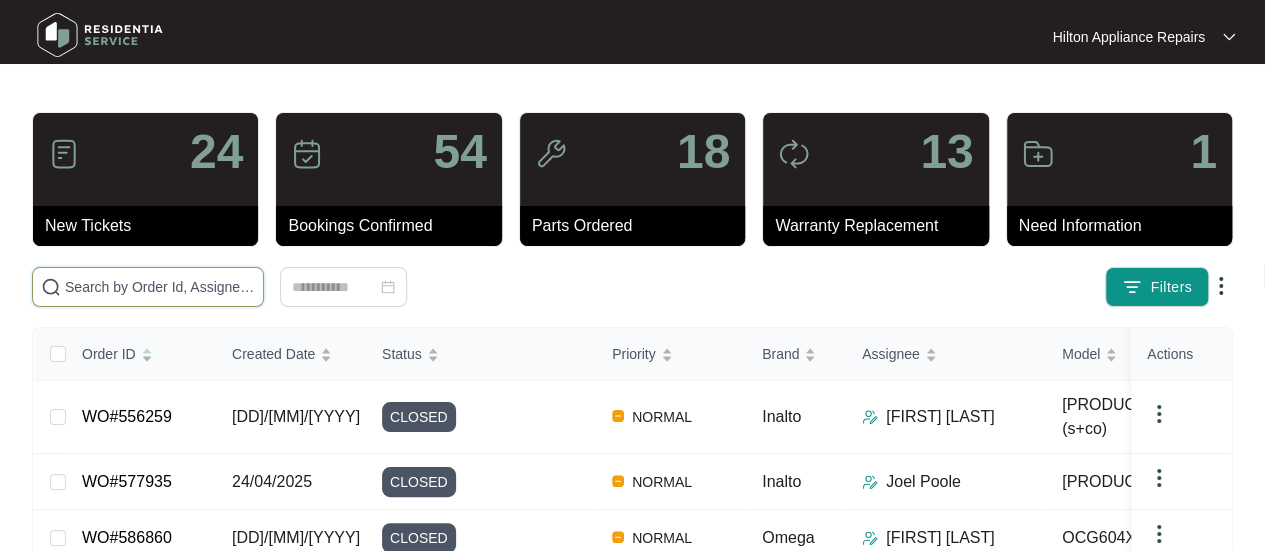 click at bounding box center [160, 287] 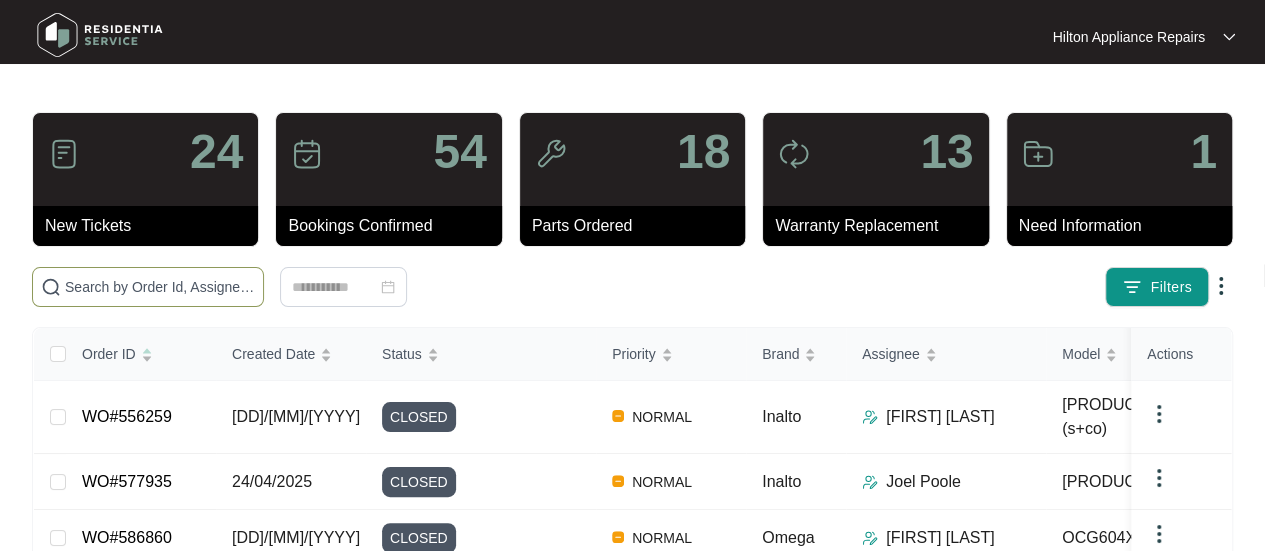 paste on "WO#619858" 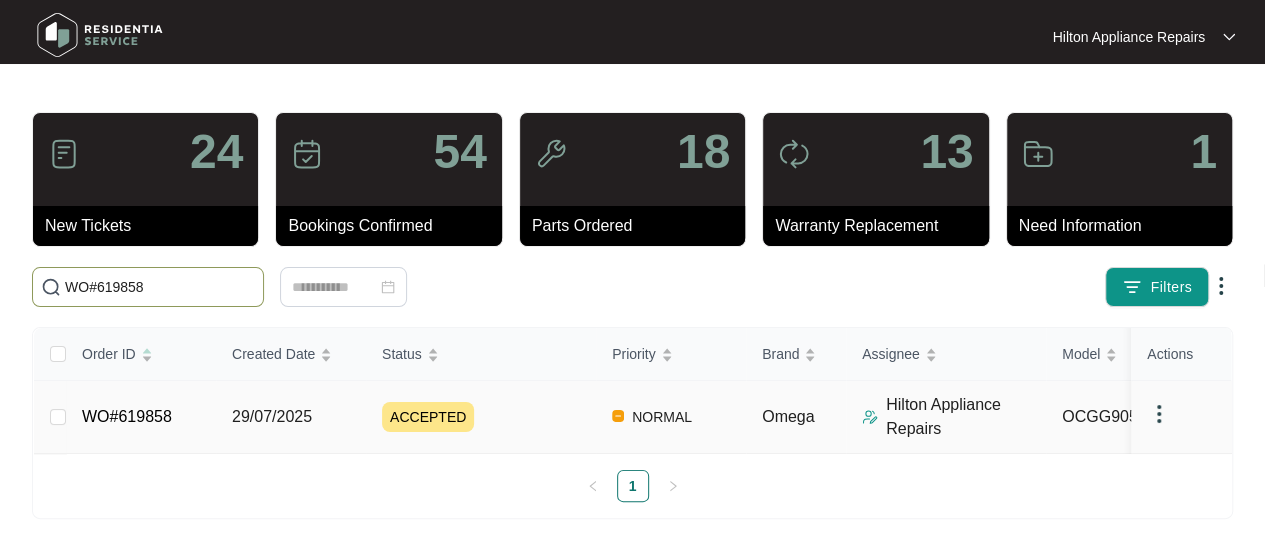 type on "WO#619858" 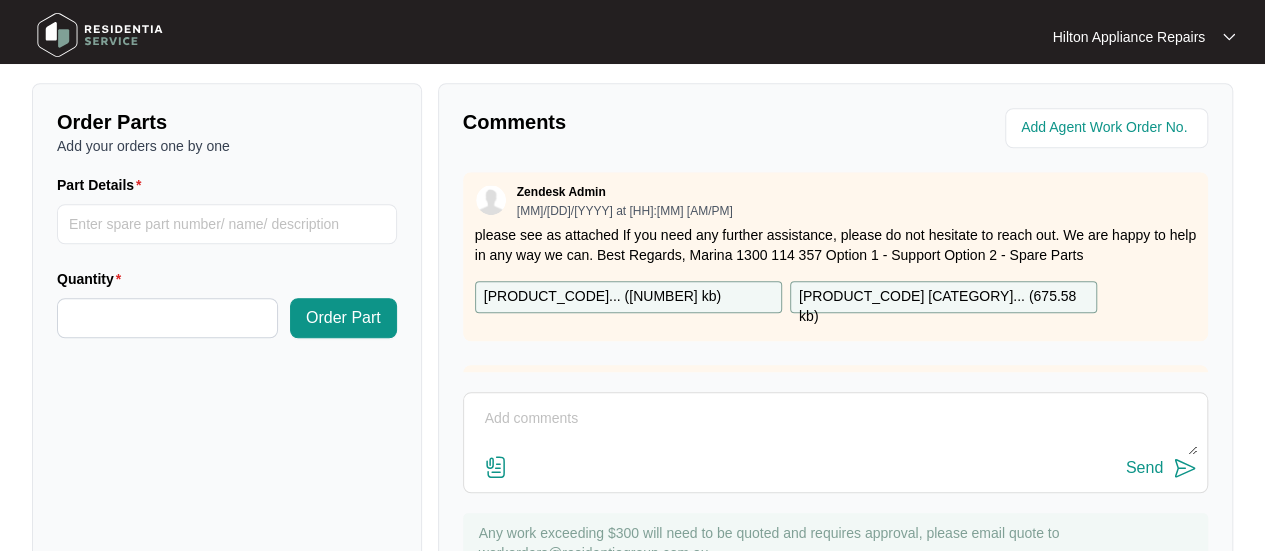 scroll, scrollTop: 791, scrollLeft: 0, axis: vertical 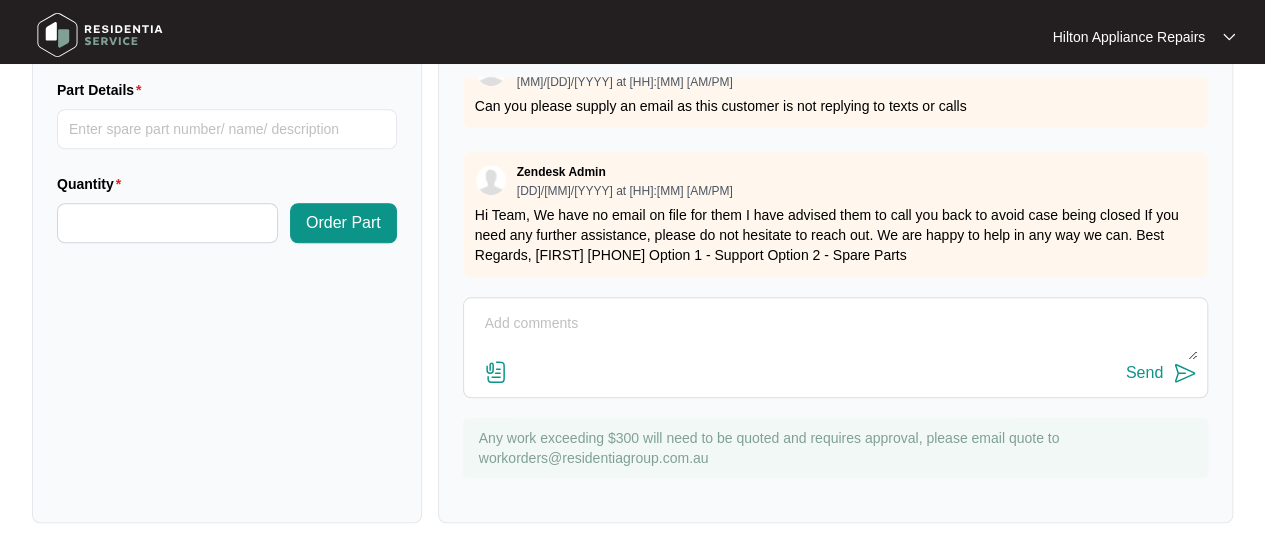 click at bounding box center (835, 334) 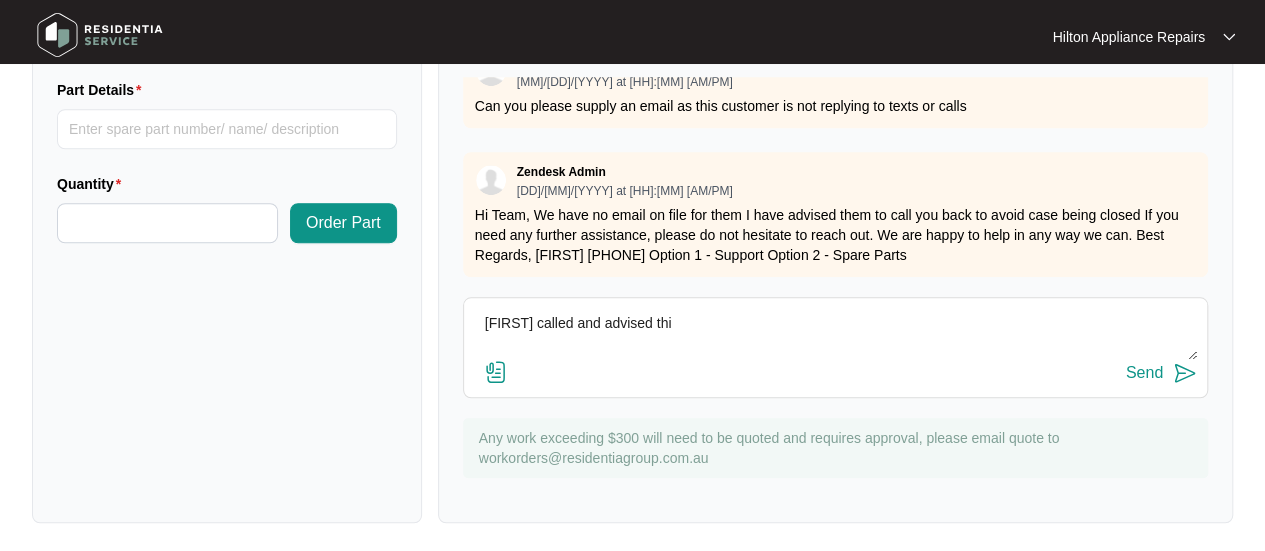 paste on "WO#619858" 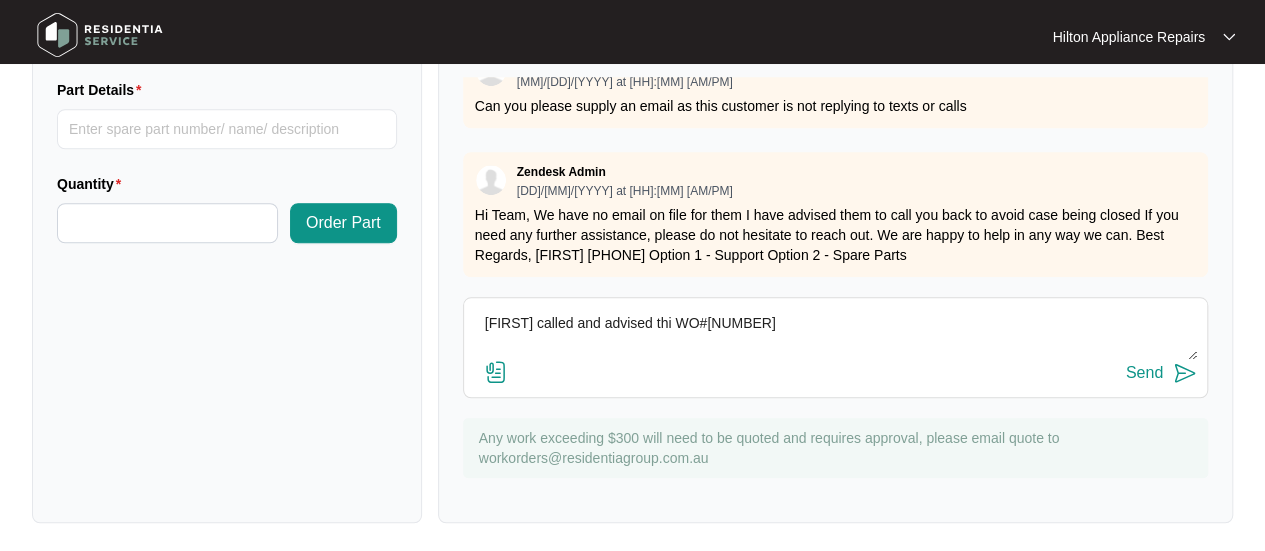 drag, startPoint x: 752, startPoint y: 318, endPoint x: 674, endPoint y: 317, distance: 78.00641 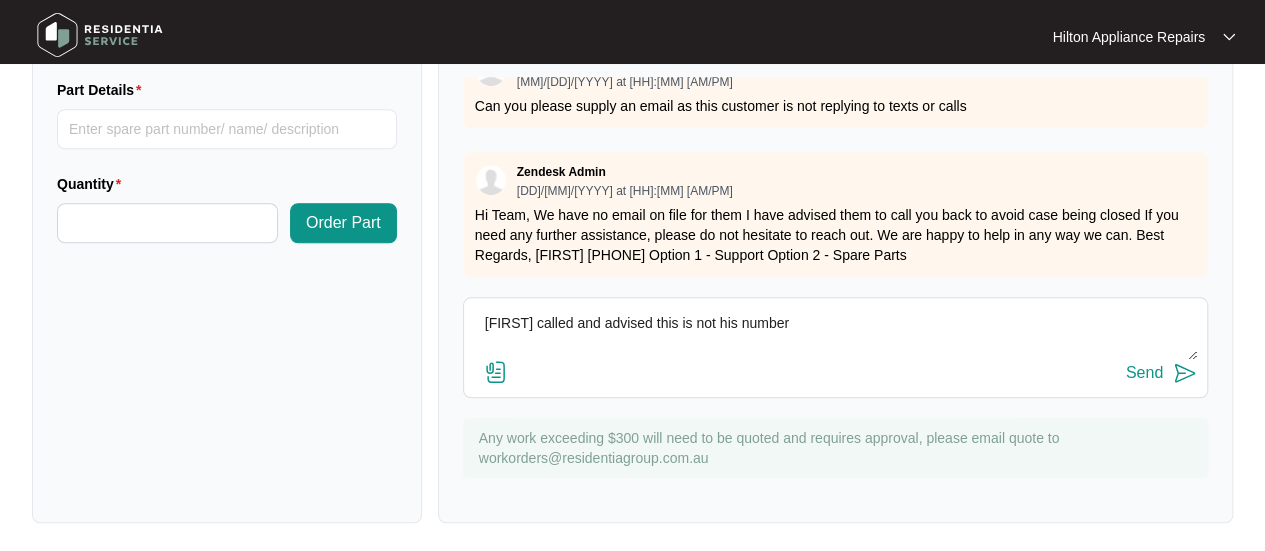 paste on "[PHONE]" 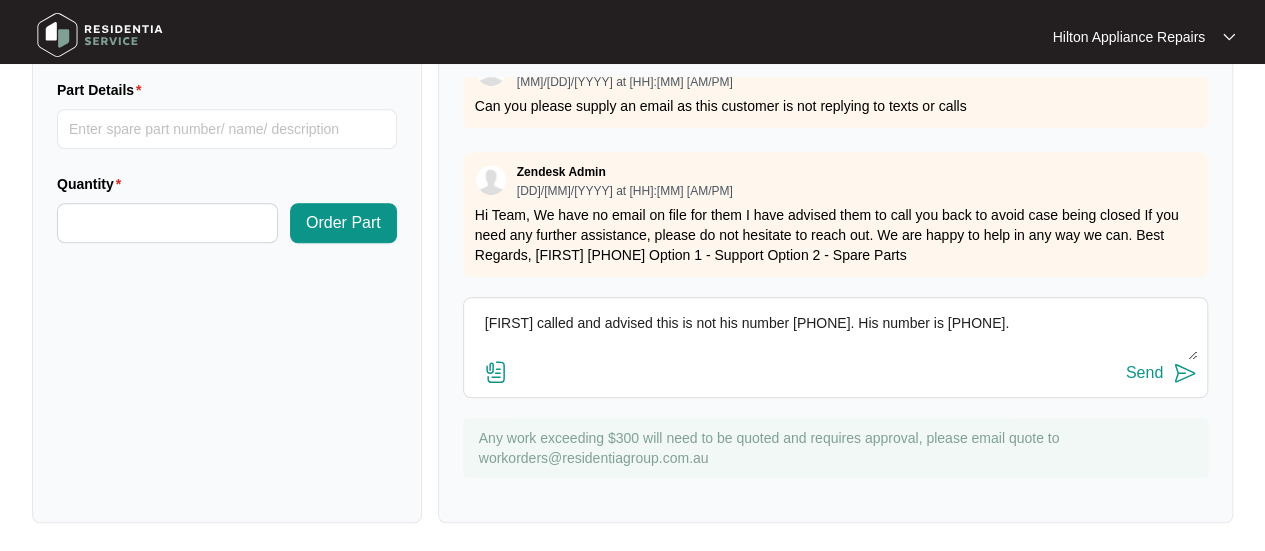 drag, startPoint x: 1054, startPoint y: 318, endPoint x: 972, endPoint y: 313, distance: 82.1523 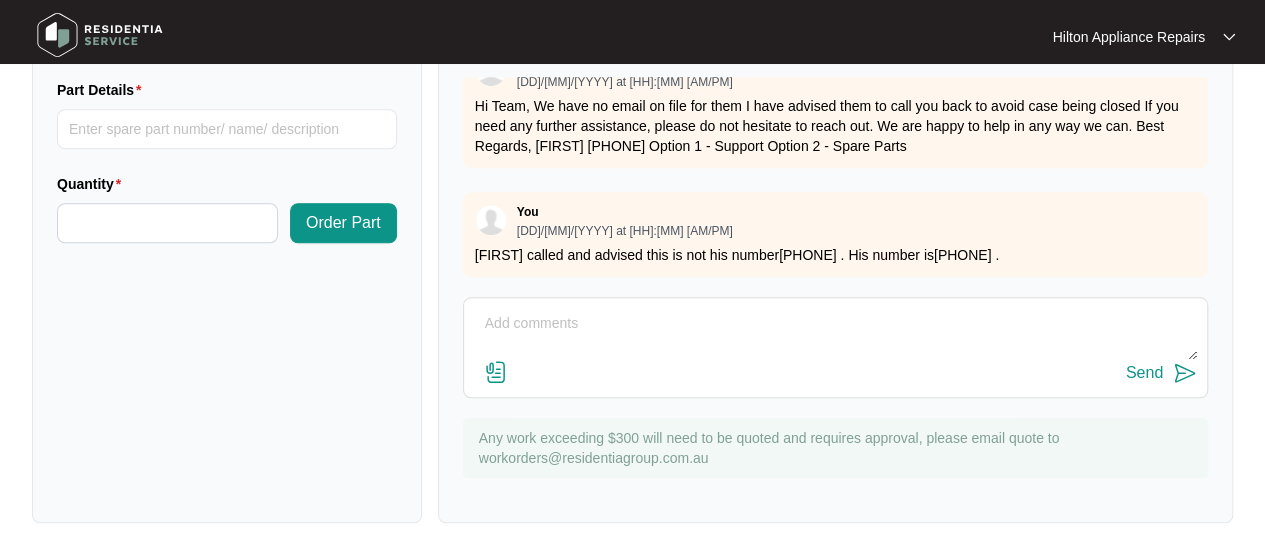 scroll, scrollTop: 615, scrollLeft: 0, axis: vertical 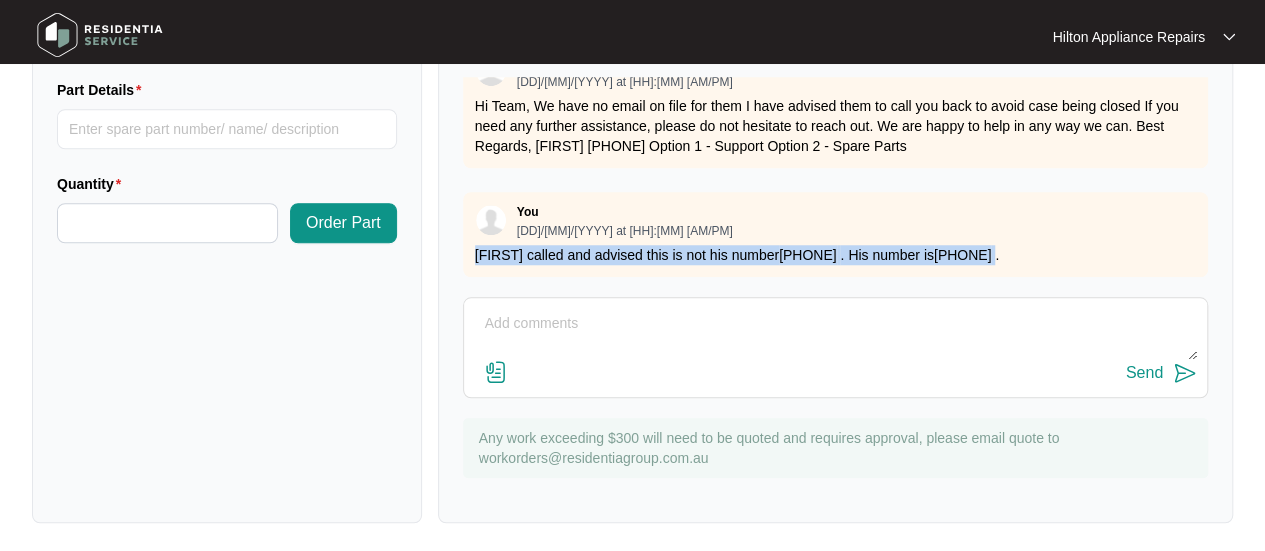 drag, startPoint x: 470, startPoint y: 230, endPoint x: 1130, endPoint y: 236, distance: 660.0273 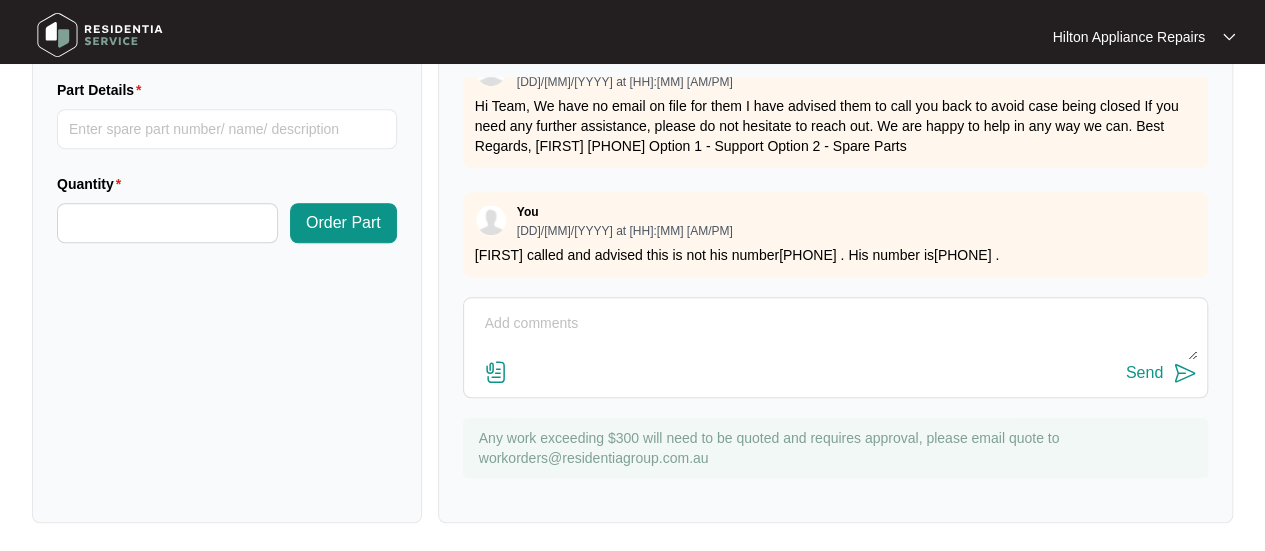 click on "Order Parts Add your orders one by one Part Details Quantity Order Part" at bounding box center (227, 255) 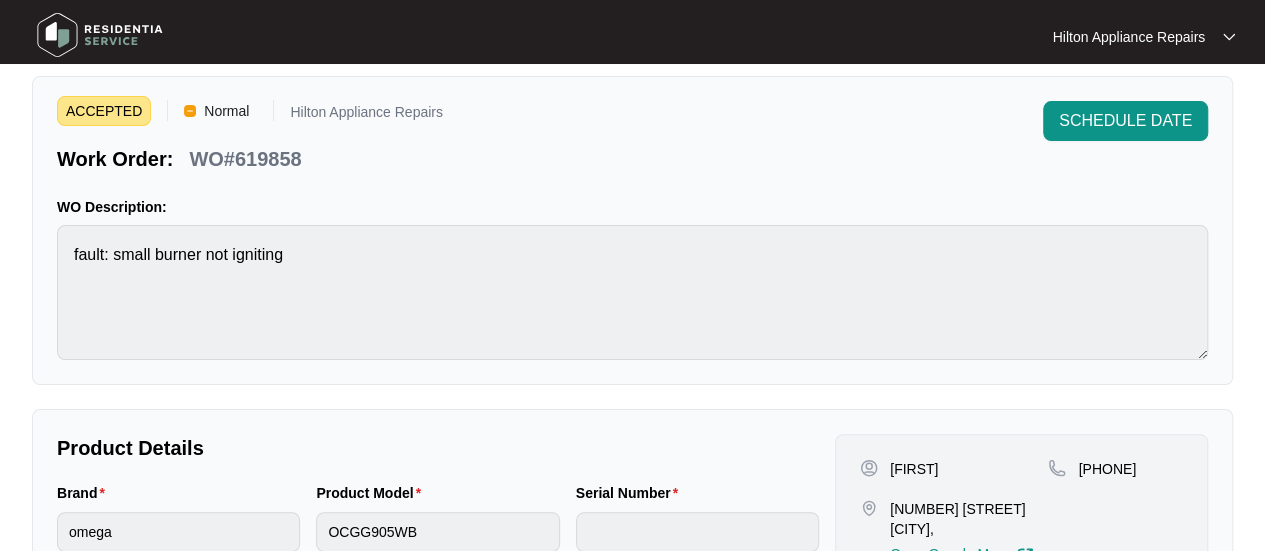 scroll, scrollTop: 0, scrollLeft: 0, axis: both 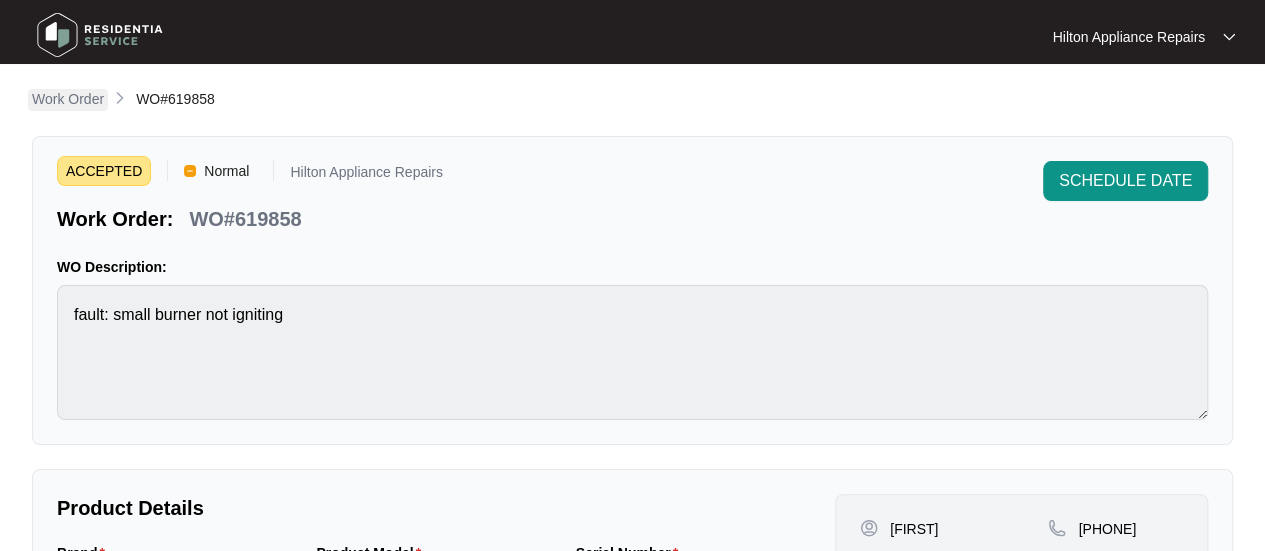 click on "Work Order" at bounding box center [68, 99] 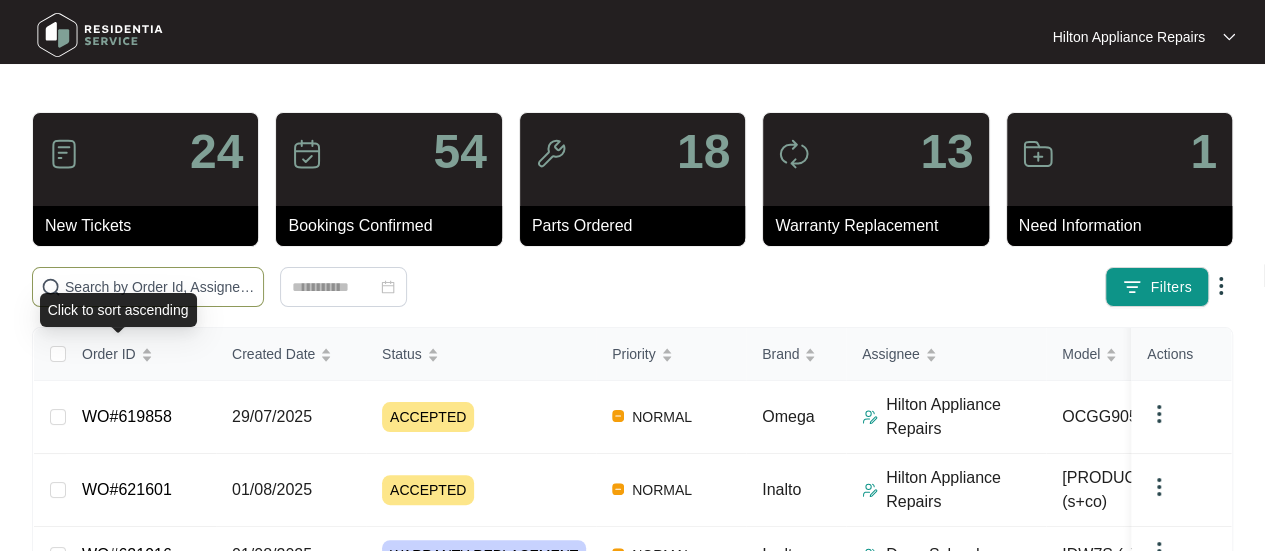 click on "Click to sort ascending" at bounding box center [118, 310] 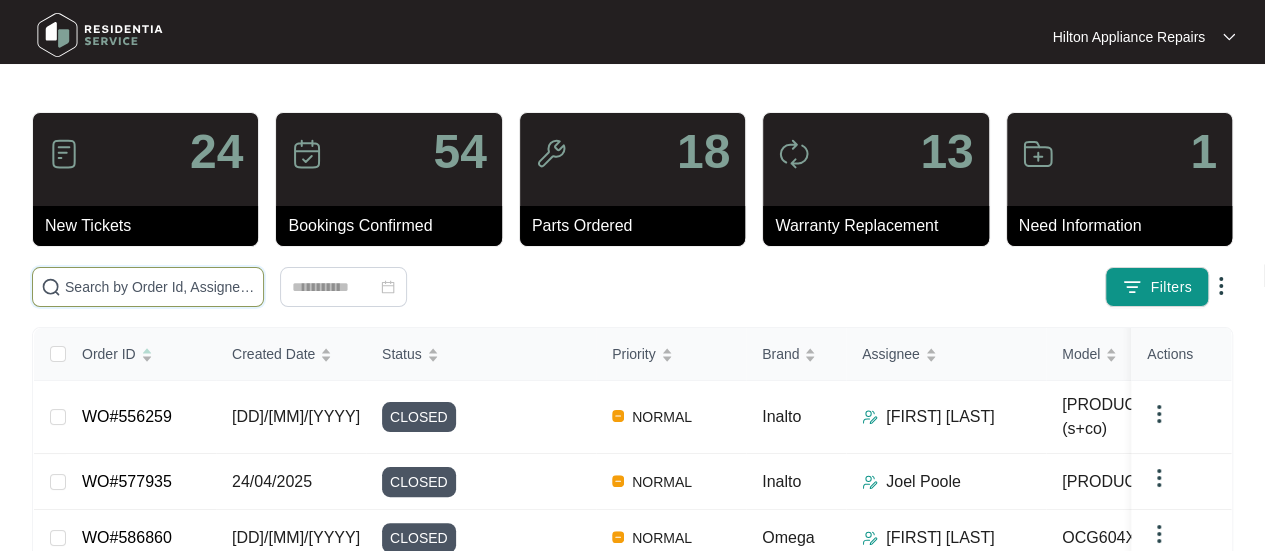 click at bounding box center [160, 287] 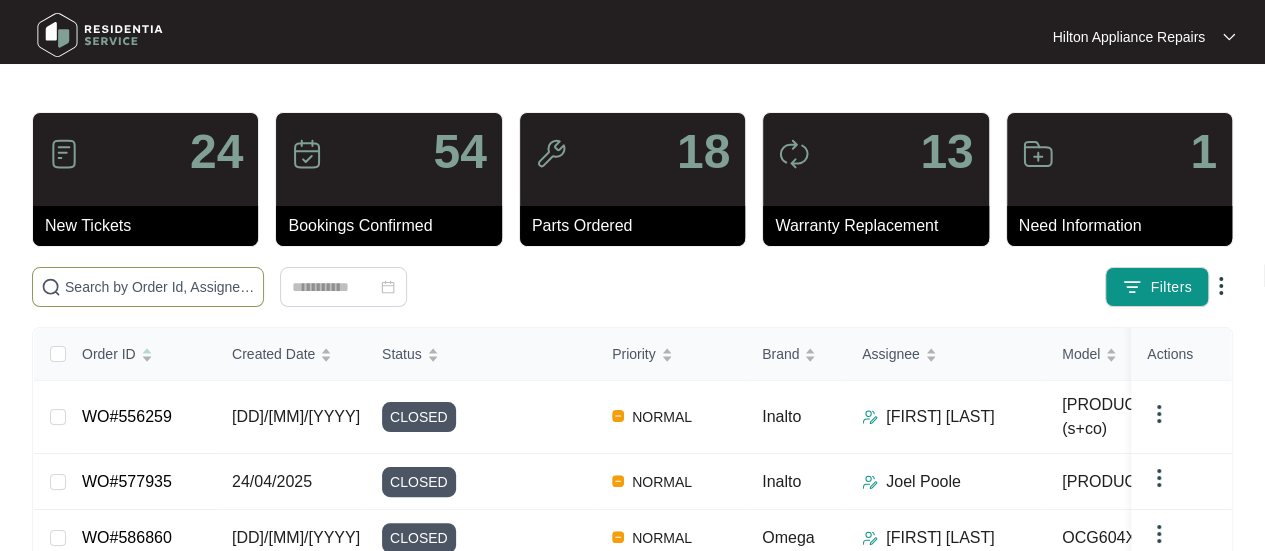 paste on "WO#621601" 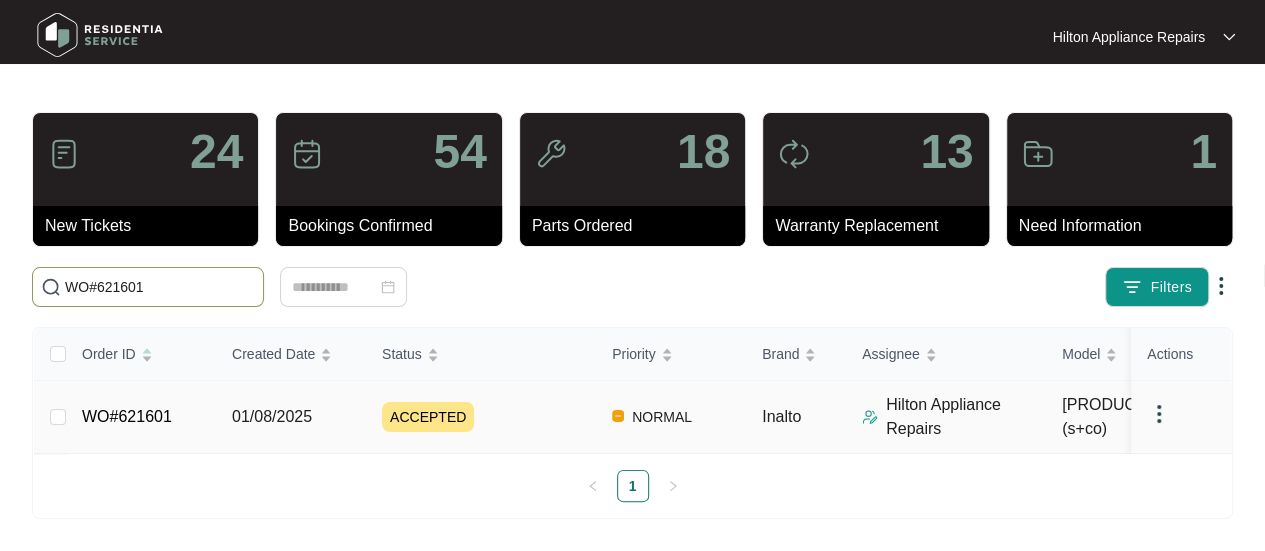 type on "WO#621601" 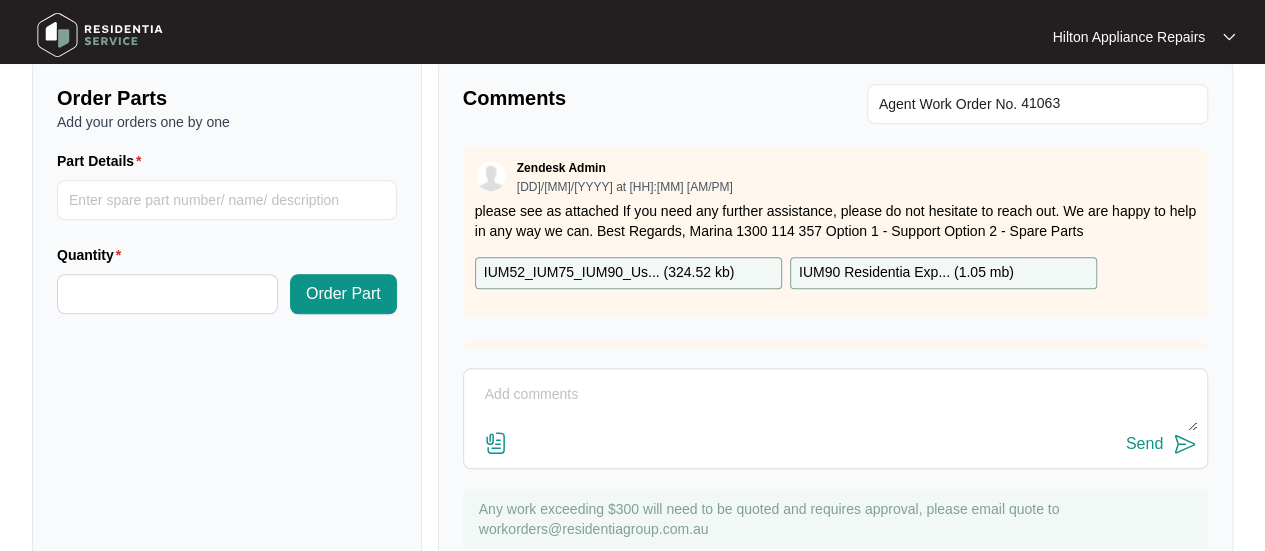 scroll, scrollTop: 791, scrollLeft: 0, axis: vertical 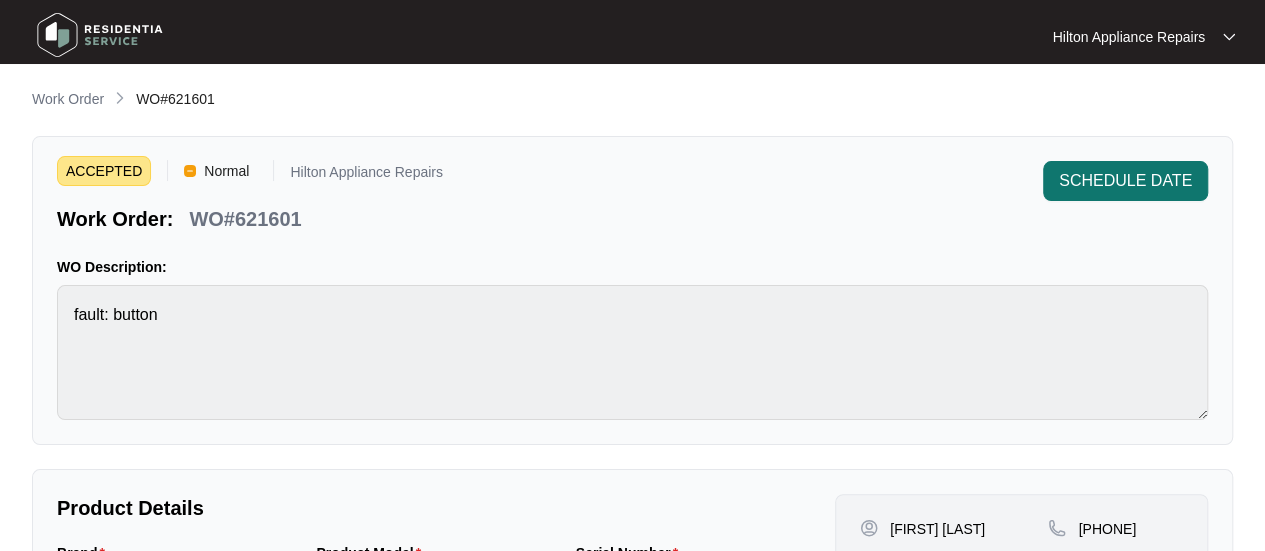 click on "SCHEDULE DATE" at bounding box center [1125, 181] 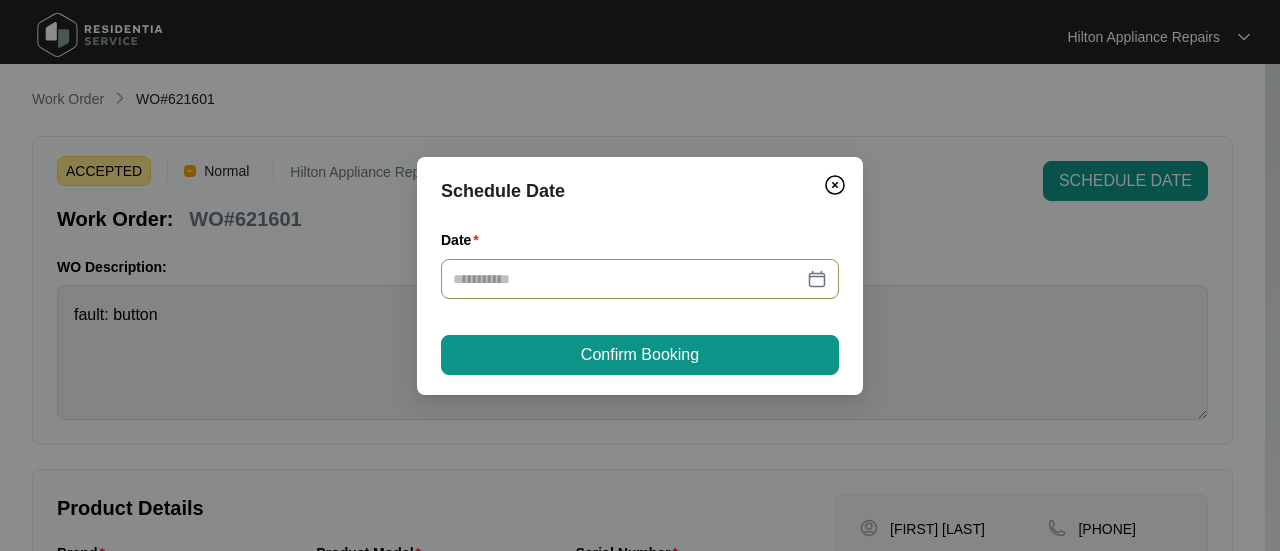 click at bounding box center [640, 279] 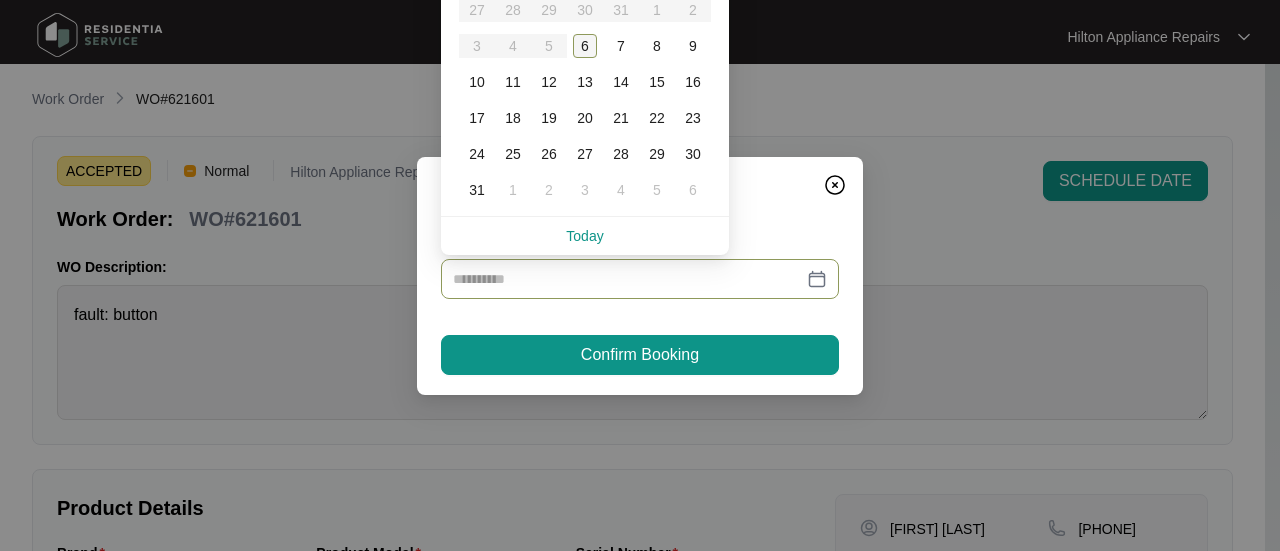 click on "6" at bounding box center [585, 46] 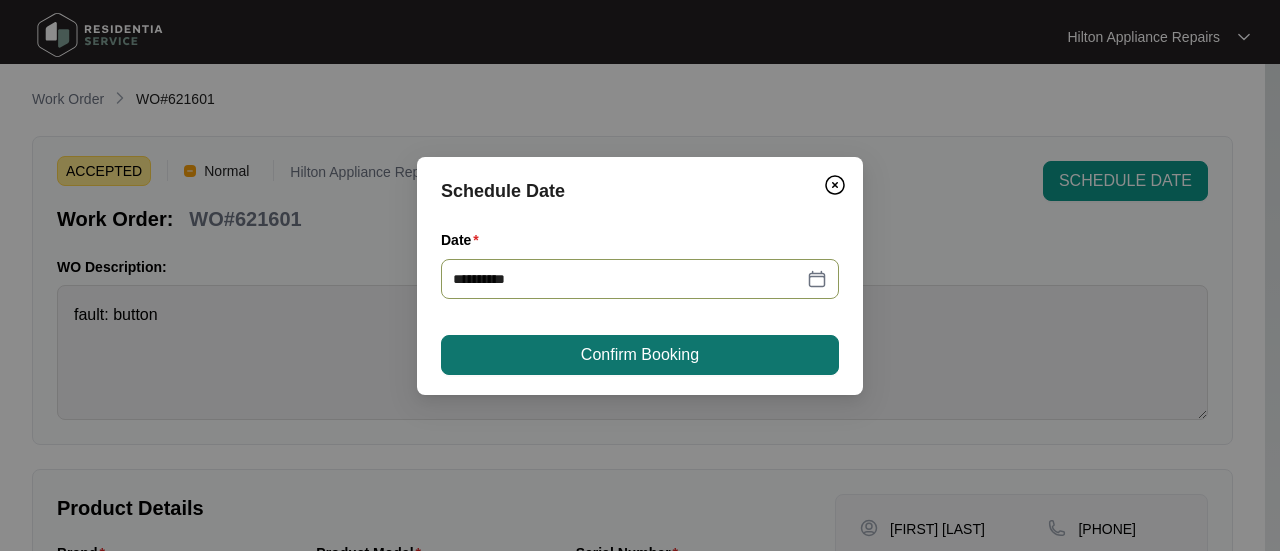type on "**********" 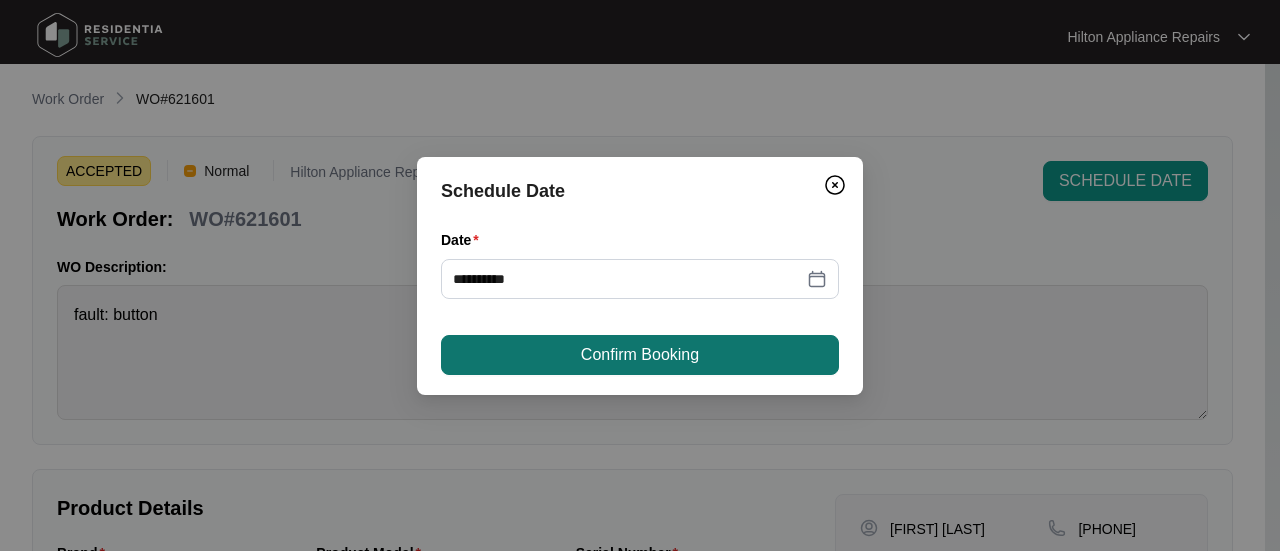 click on "Confirm Booking" at bounding box center (640, 355) 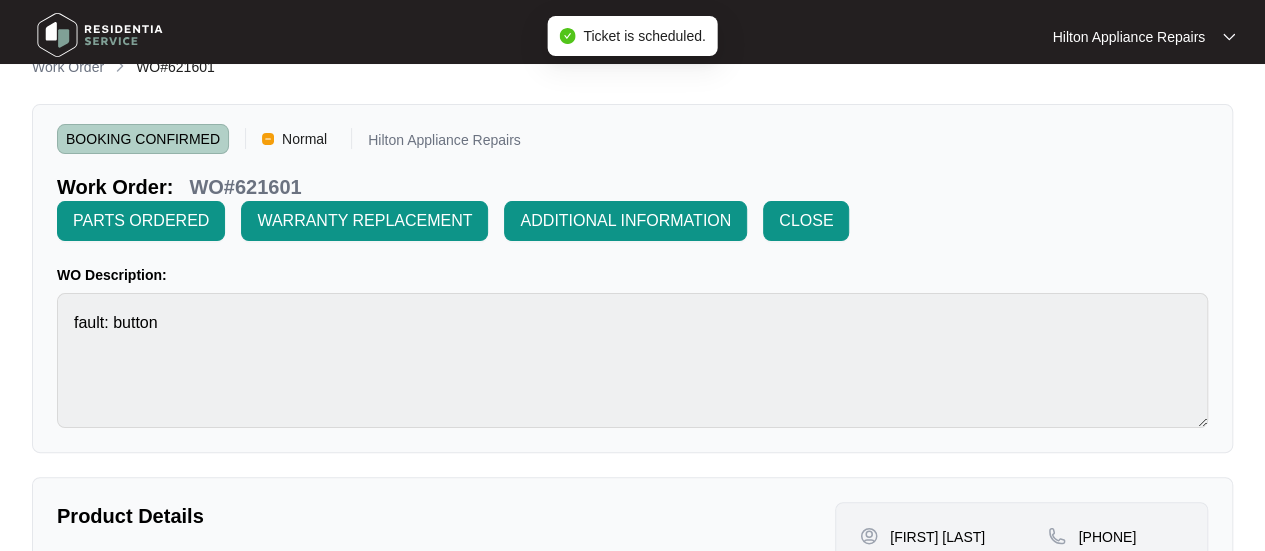 scroll, scrollTop: 0, scrollLeft: 0, axis: both 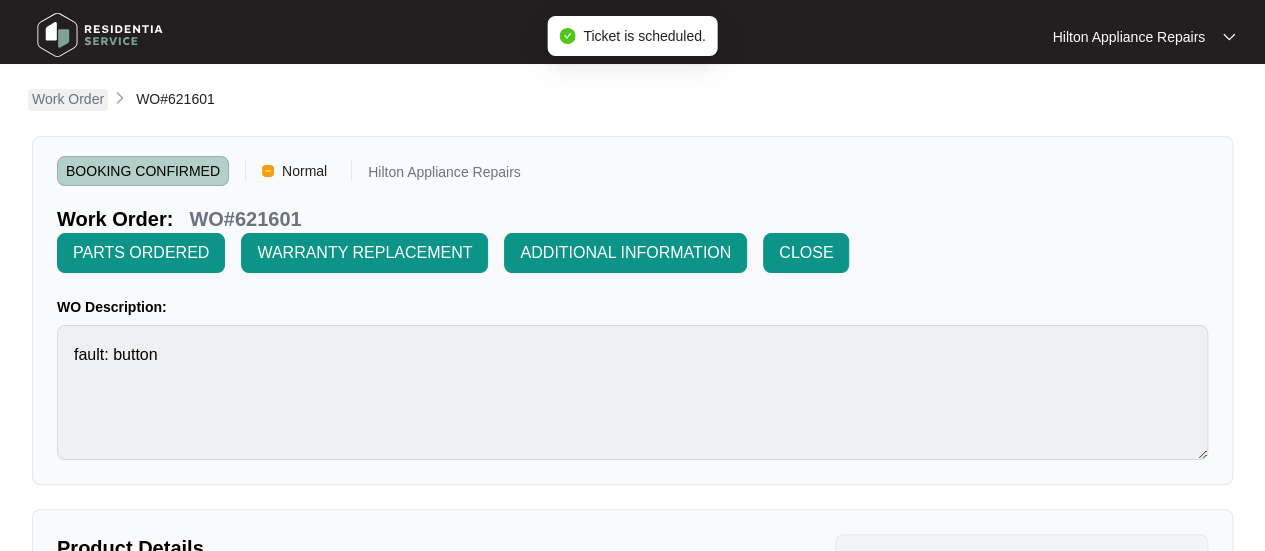 click on "Work Order" at bounding box center (68, 99) 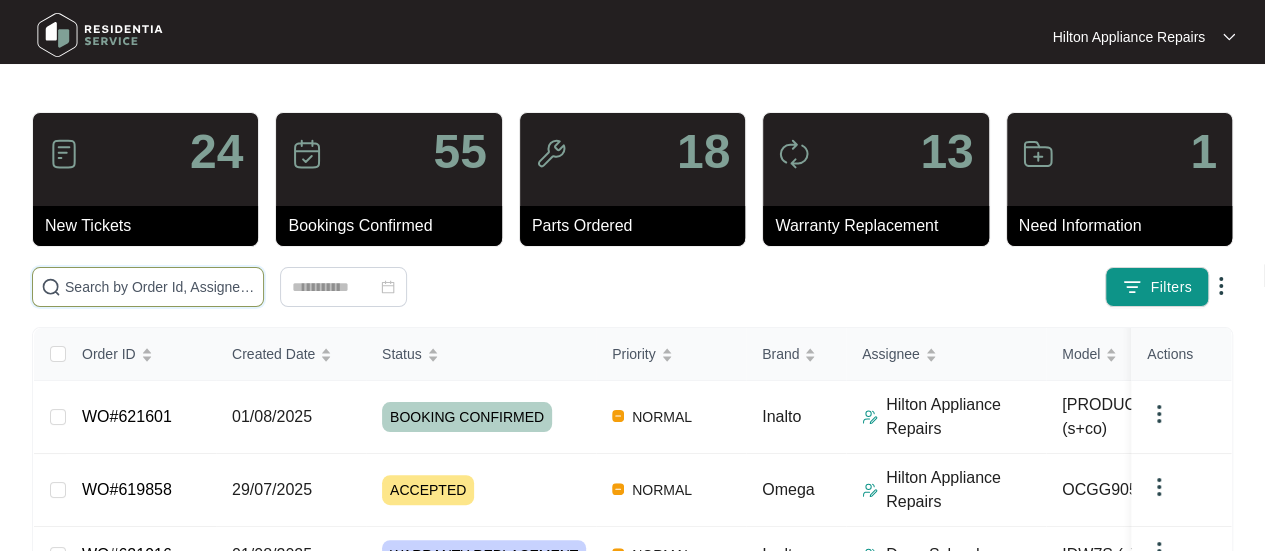 click at bounding box center (160, 287) 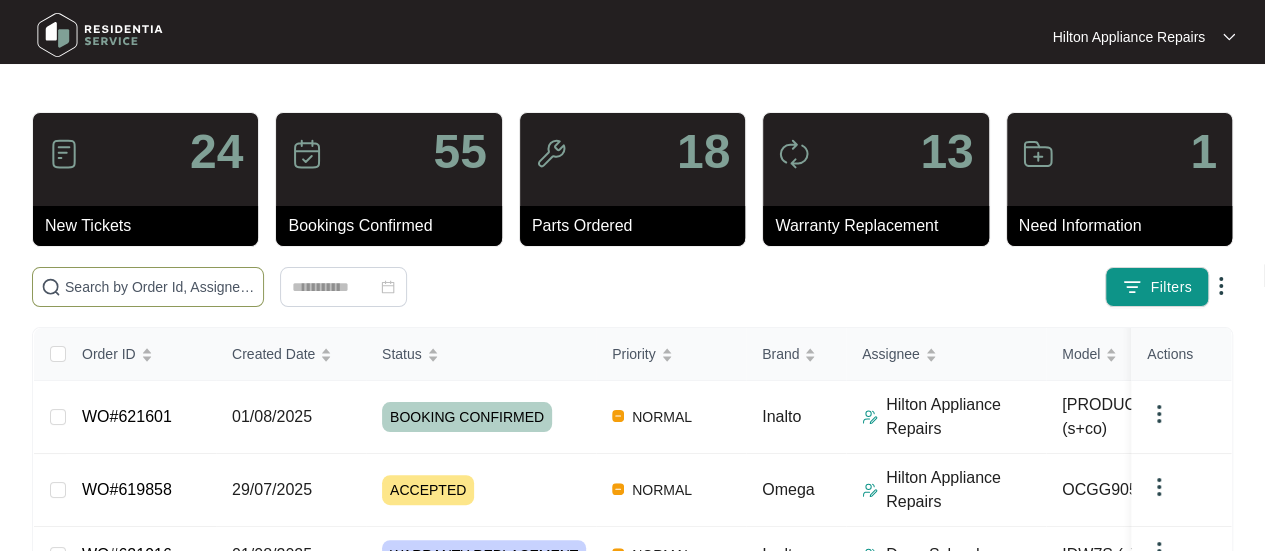 paste on "WO#621601" 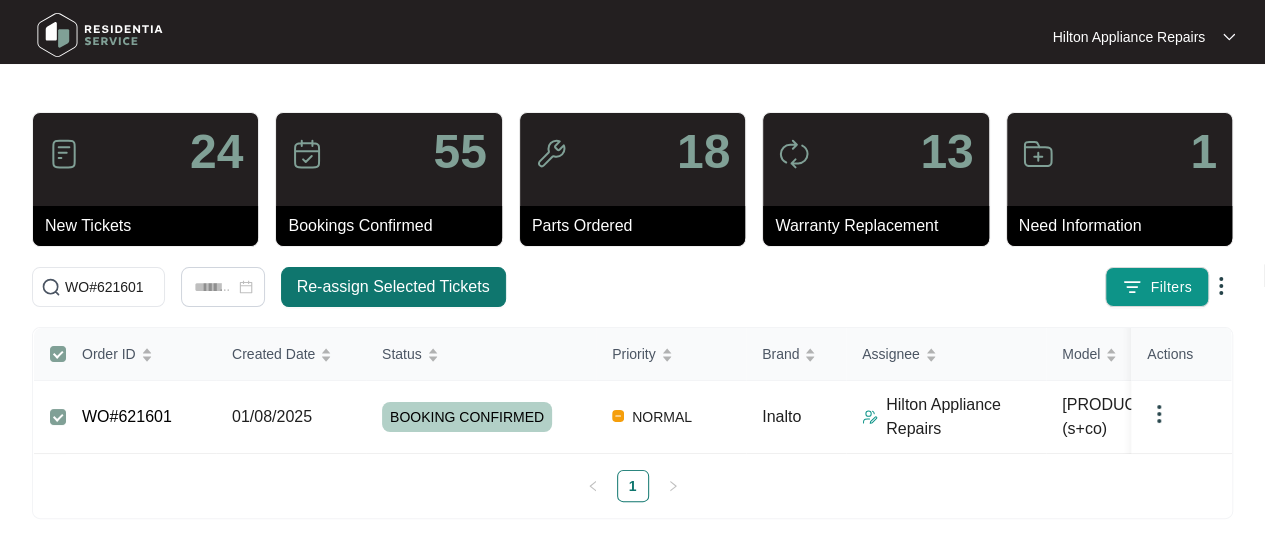 click on "Re-assign Selected Tickets" at bounding box center [393, 287] 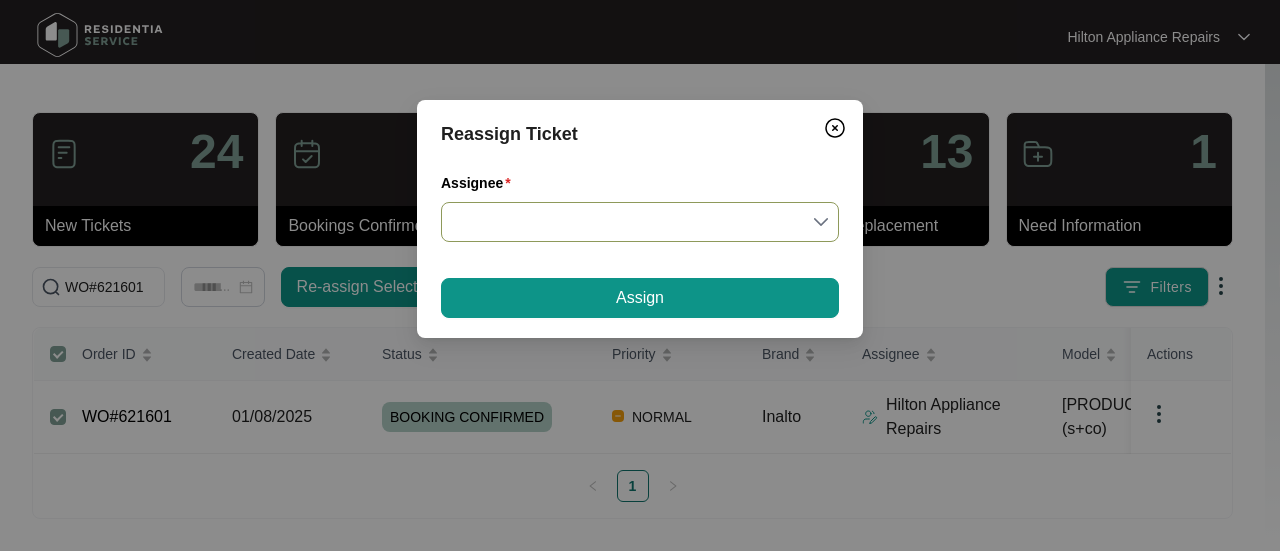 click on "Assignee" at bounding box center [640, 222] 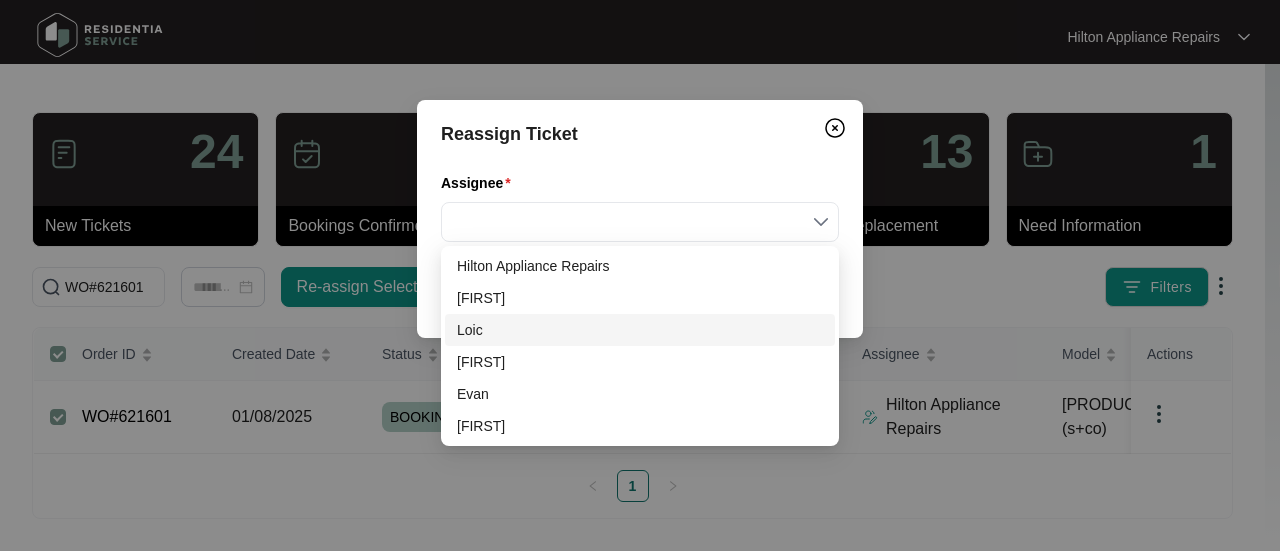 click on "Loic" at bounding box center [640, 330] 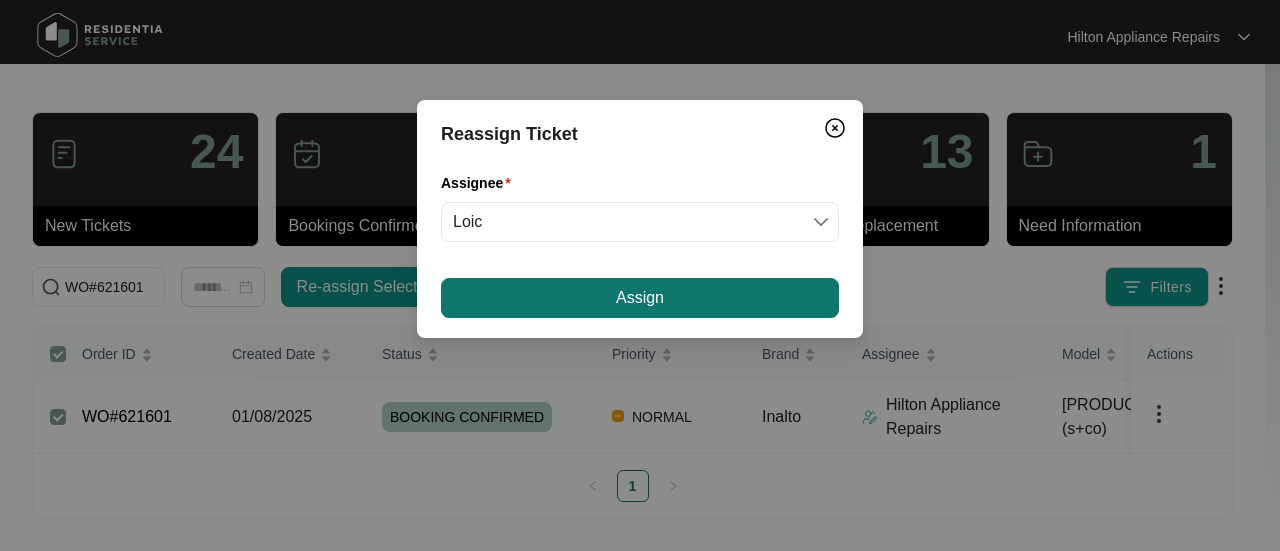 click on "Assign" at bounding box center [640, 298] 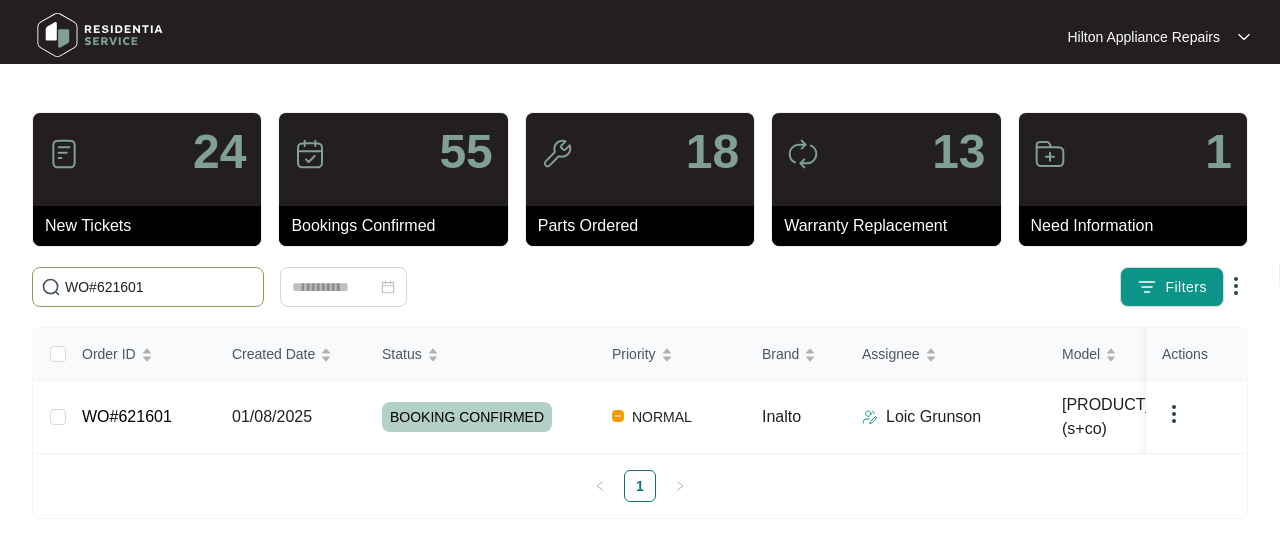 drag, startPoint x: 160, startPoint y: 285, endPoint x: -12, endPoint y: 289, distance: 172.04651 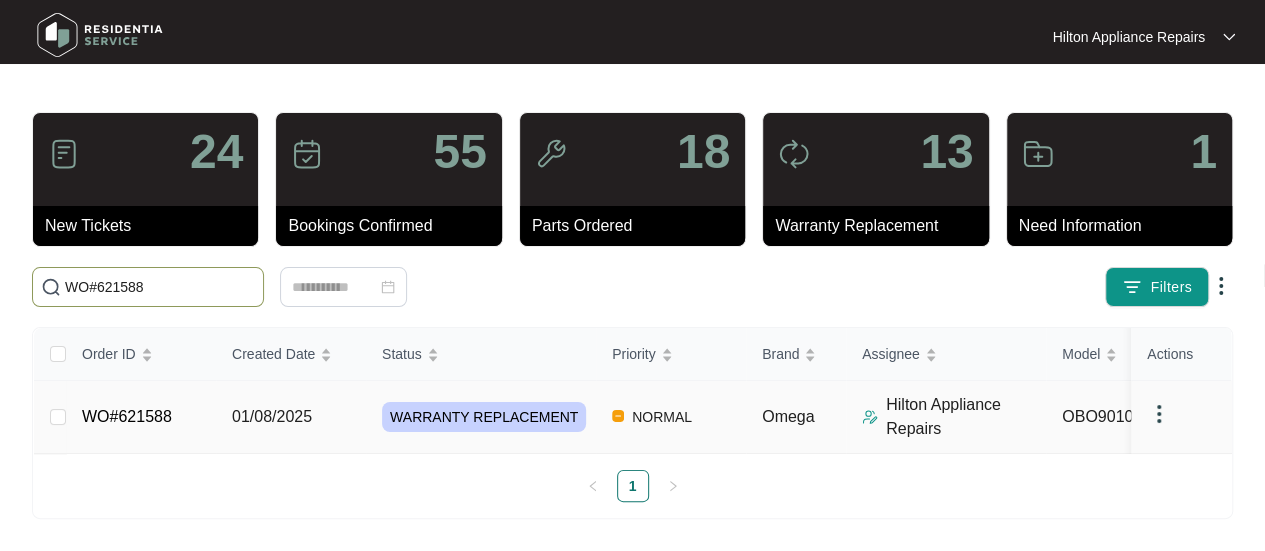 type on "WO#621588" 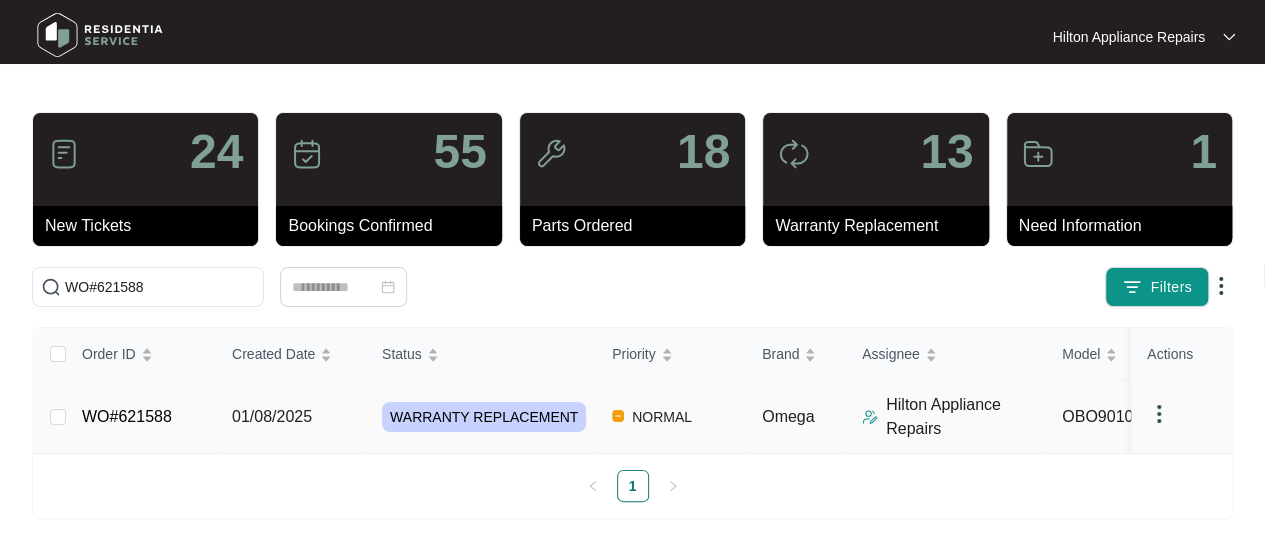 click on "01/08/2025" at bounding box center (272, 416) 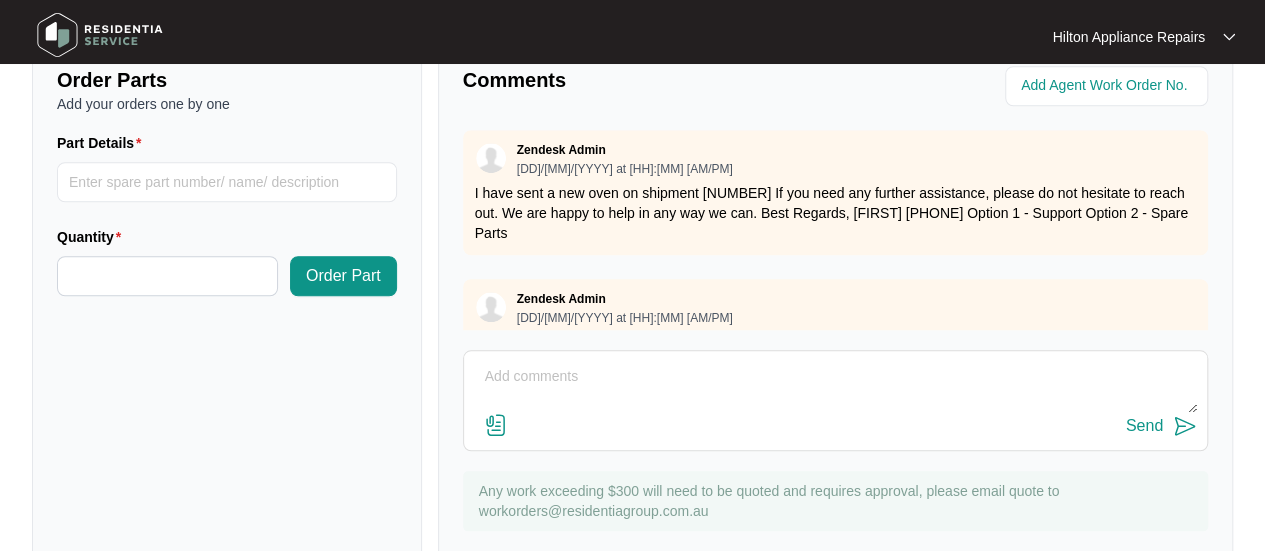 scroll, scrollTop: 831, scrollLeft: 0, axis: vertical 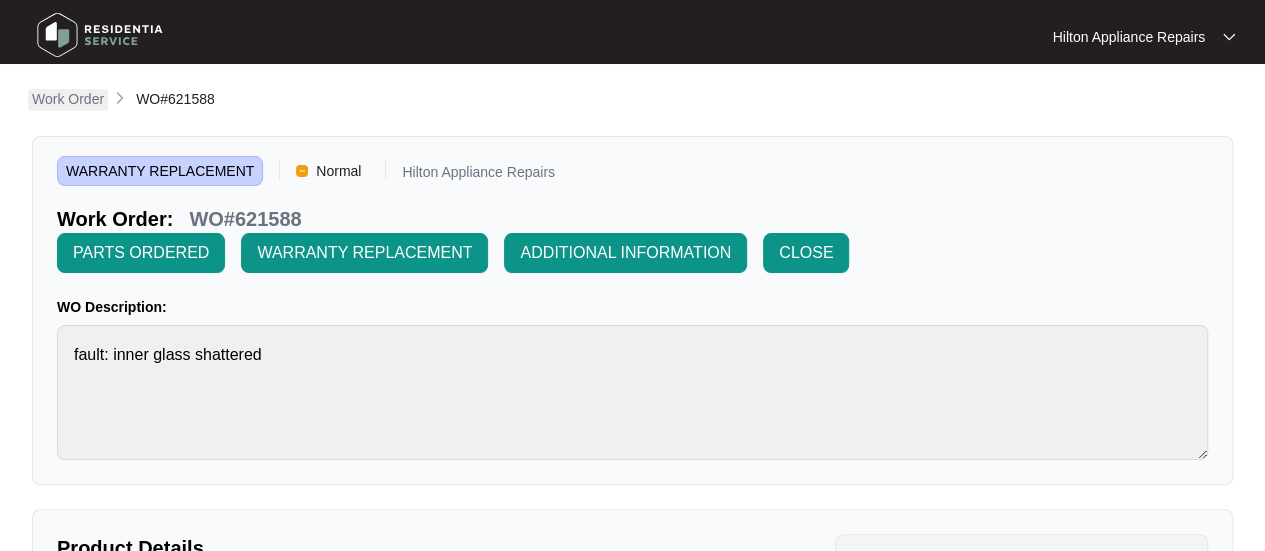 click on "Work Order" at bounding box center (68, 99) 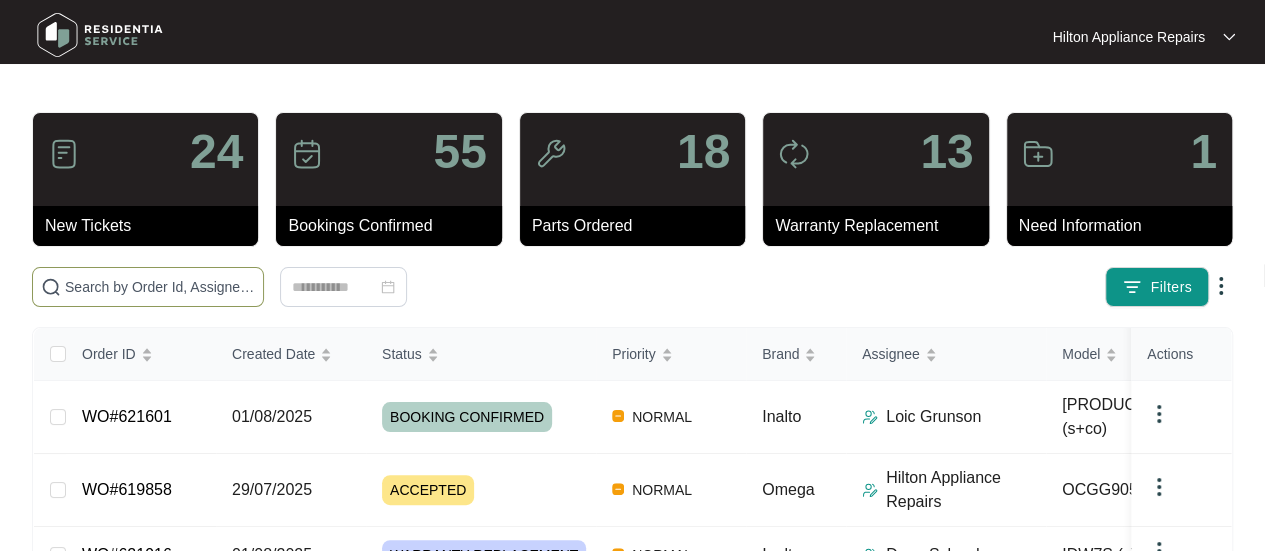 click at bounding box center (160, 287) 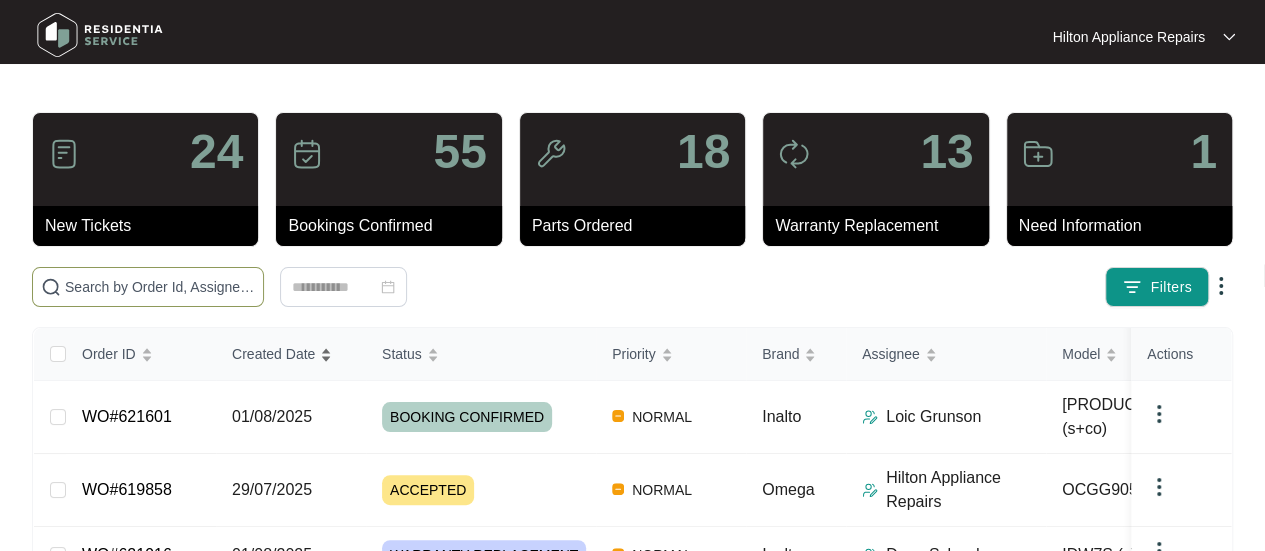 paste on "WO#621588" 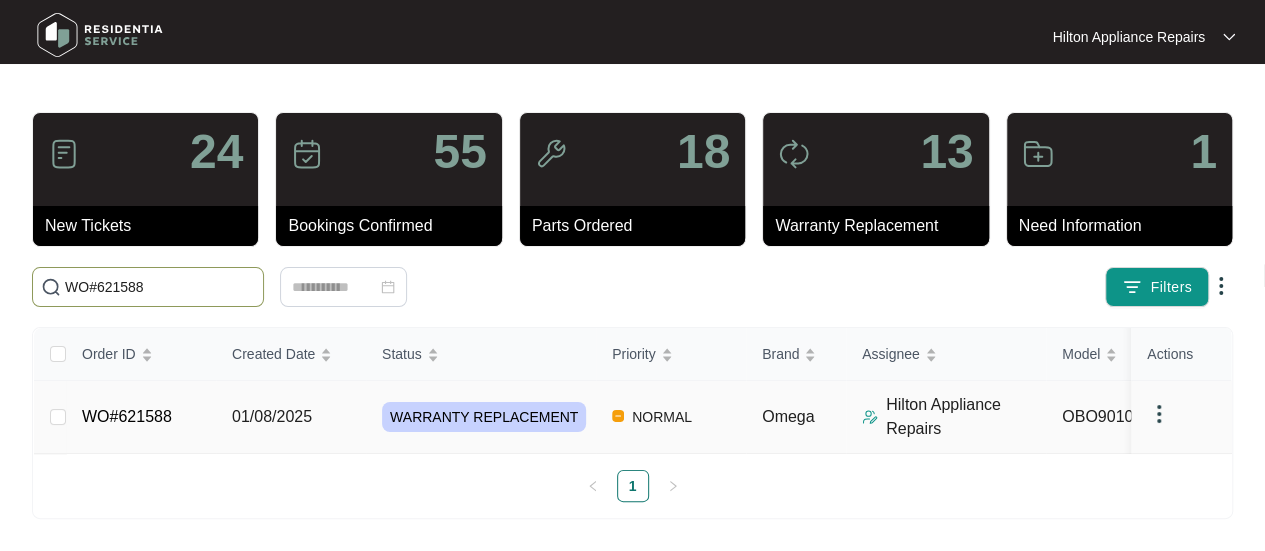 type on "WO#621588" 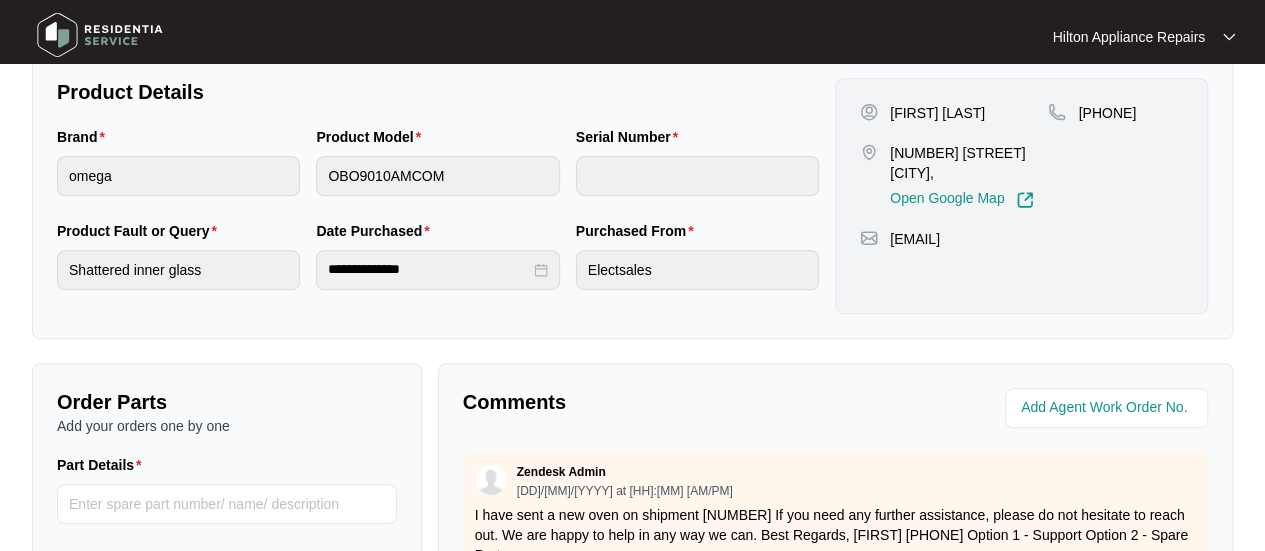 scroll, scrollTop: 500, scrollLeft: 0, axis: vertical 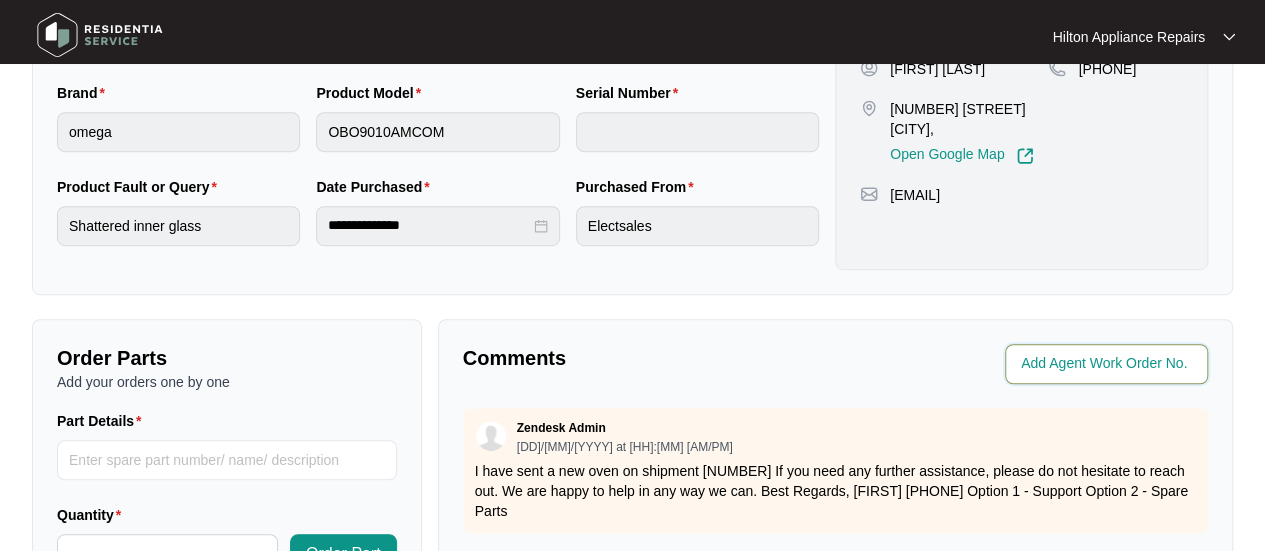 click at bounding box center (1108, 364) 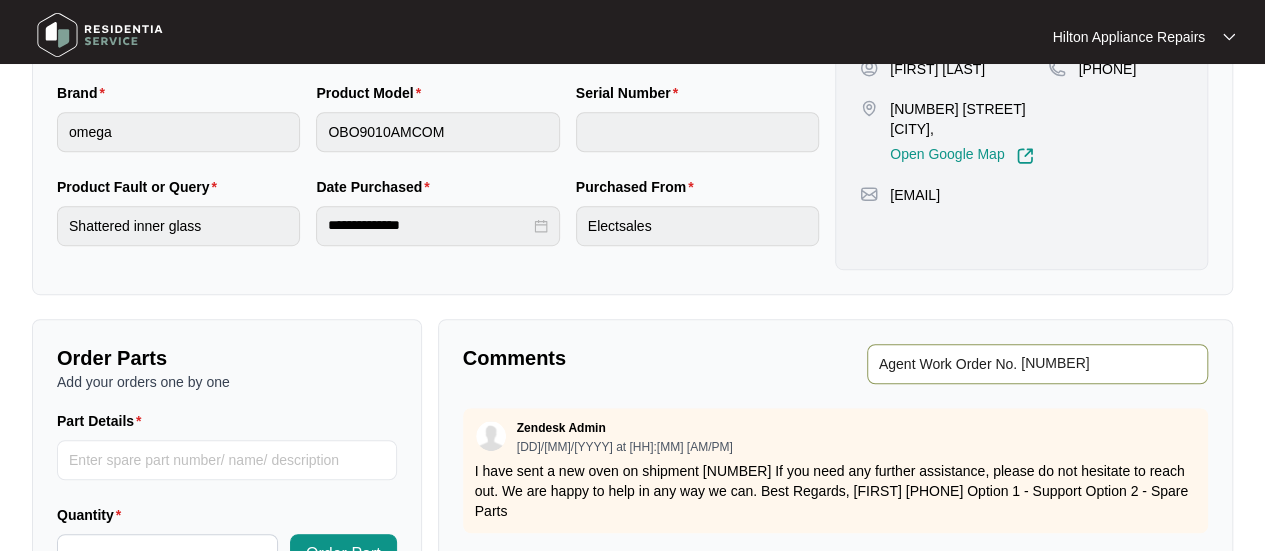 type on "[NUMBER]" 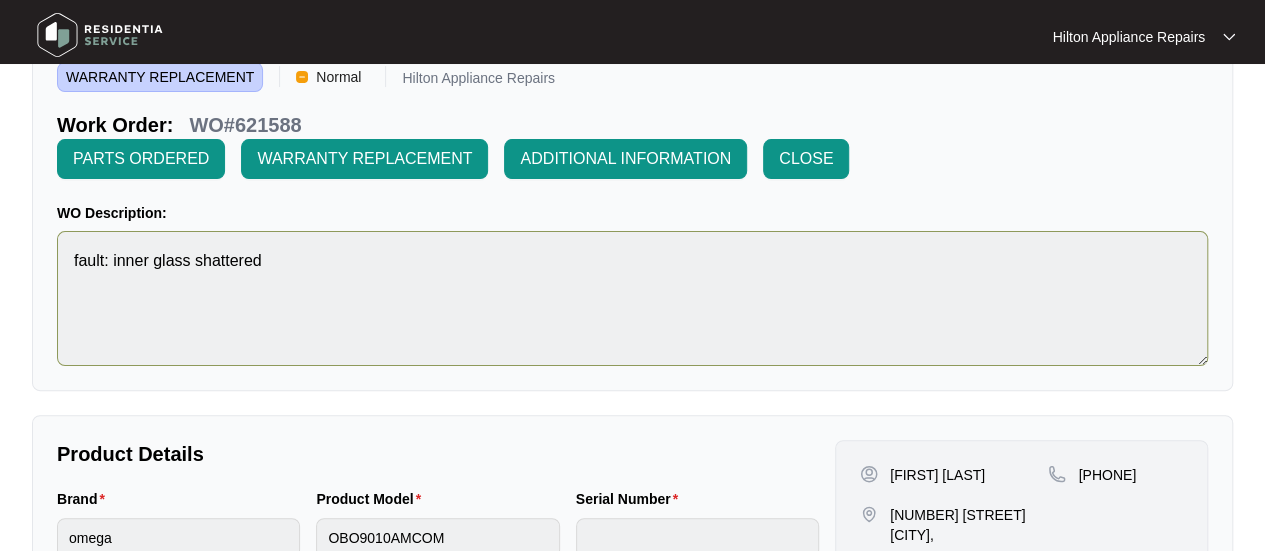scroll, scrollTop: 0, scrollLeft: 0, axis: both 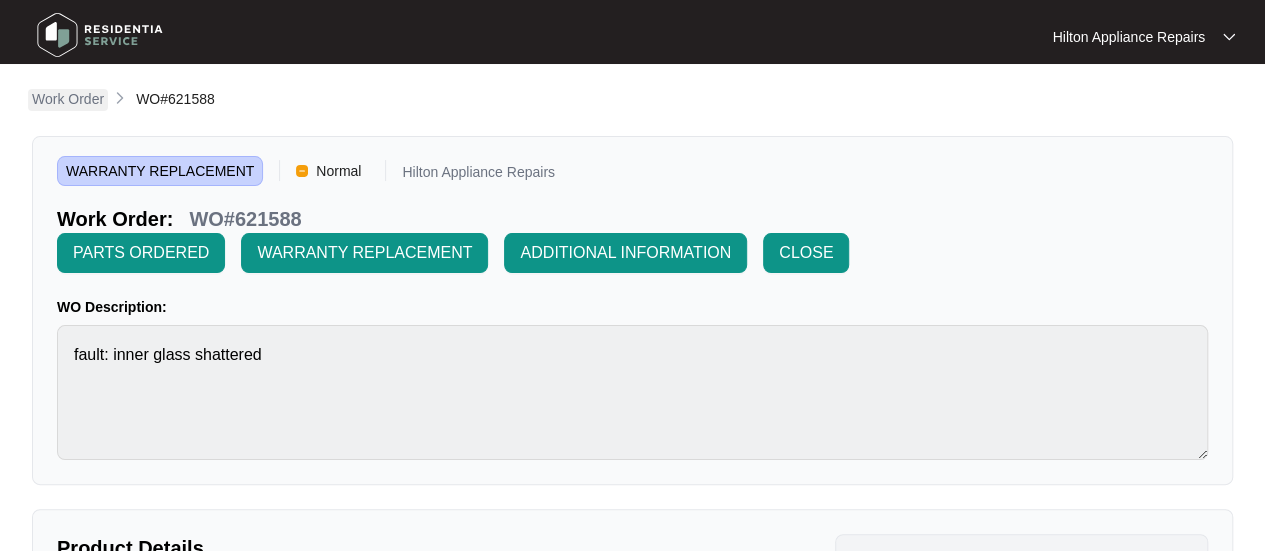 click on "Work Order" at bounding box center (68, 99) 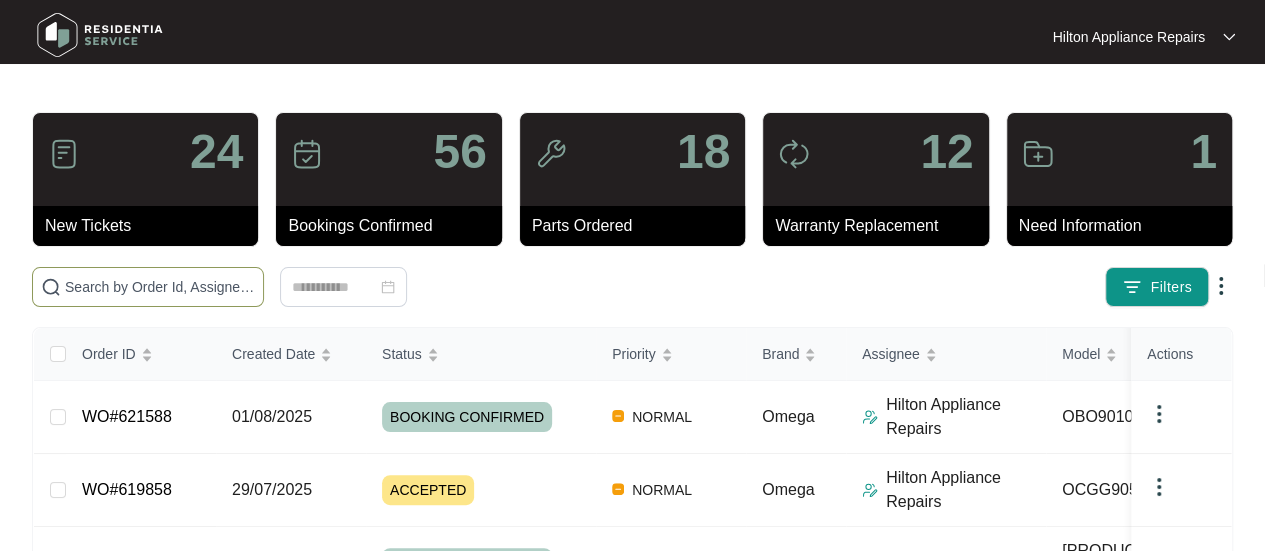 click at bounding box center [160, 287] 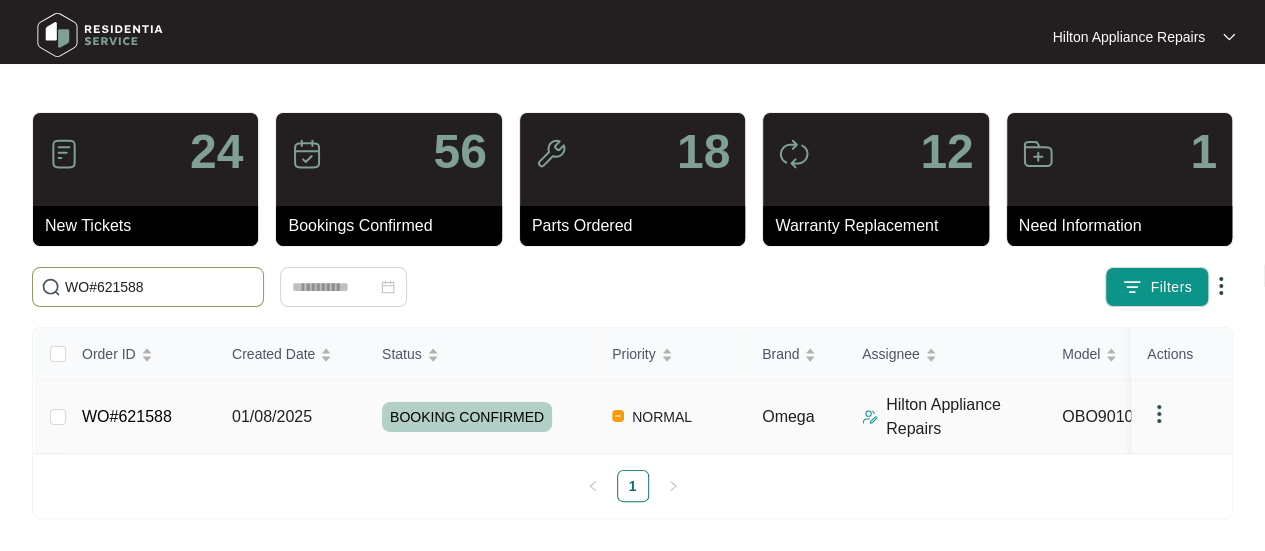type on "WO#621588" 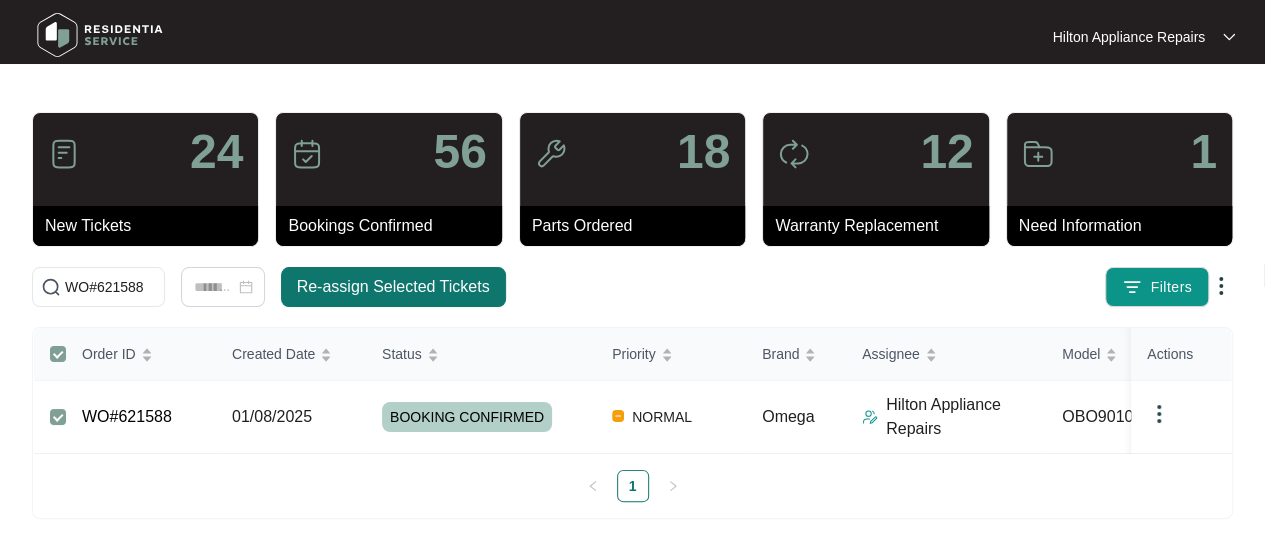 click on "Re-assign Selected Tickets" at bounding box center (393, 287) 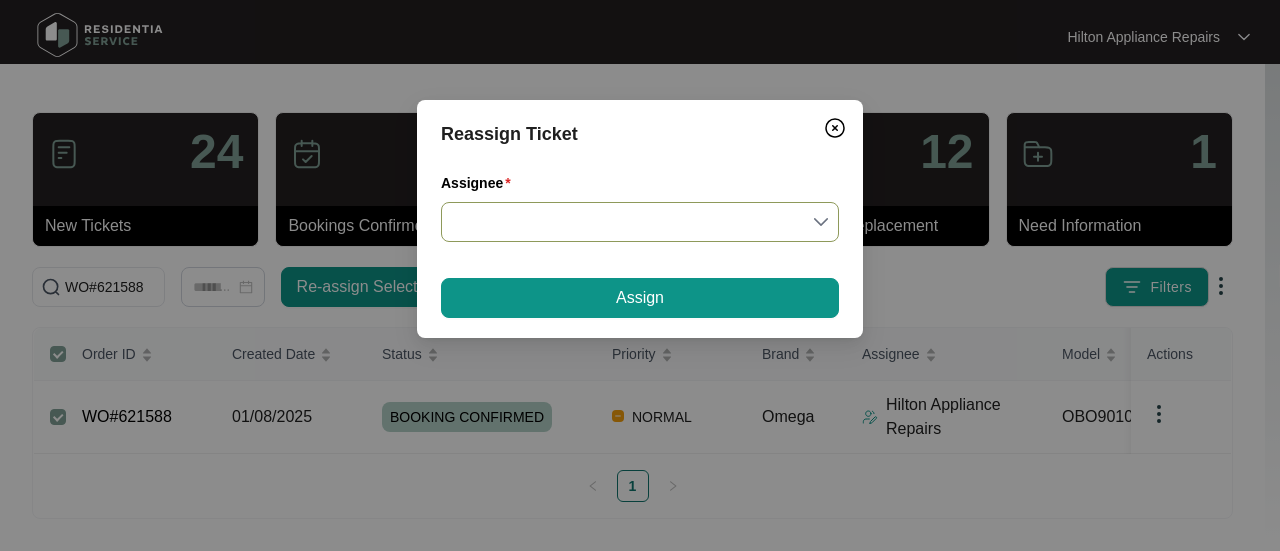 click on "Assignee" at bounding box center (640, 222) 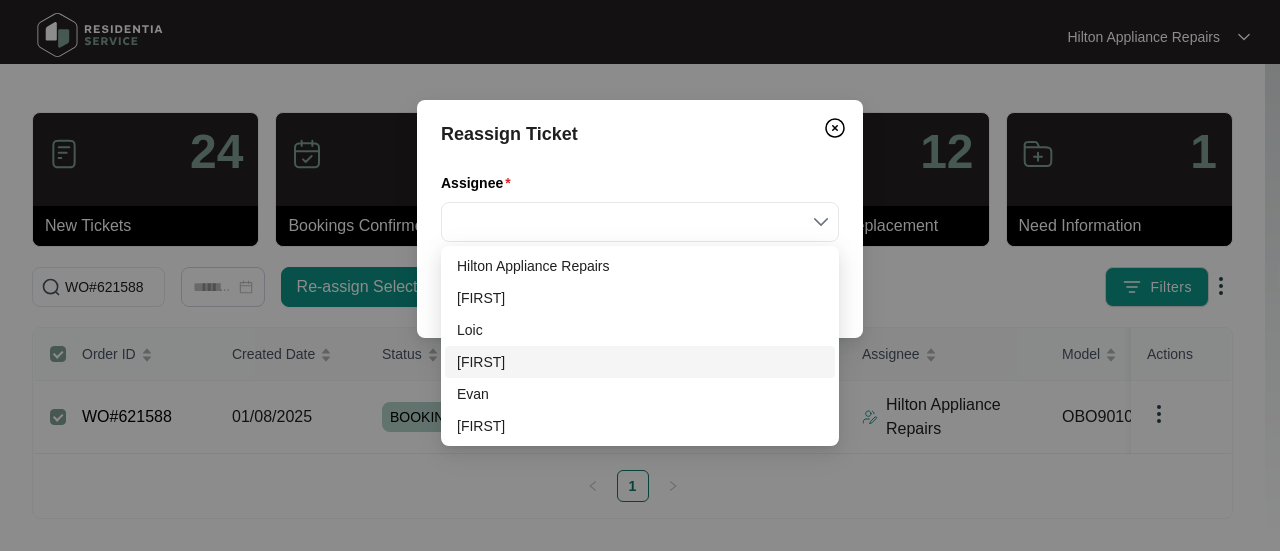 click on "[FIRST]" at bounding box center (640, 362) 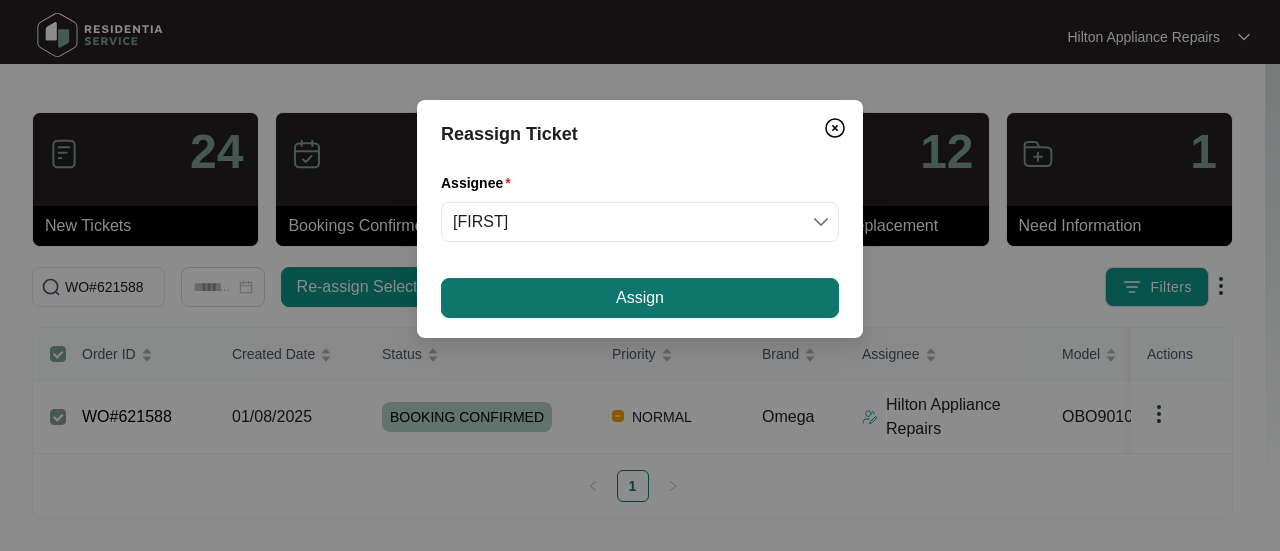 click on "Assign" at bounding box center [640, 298] 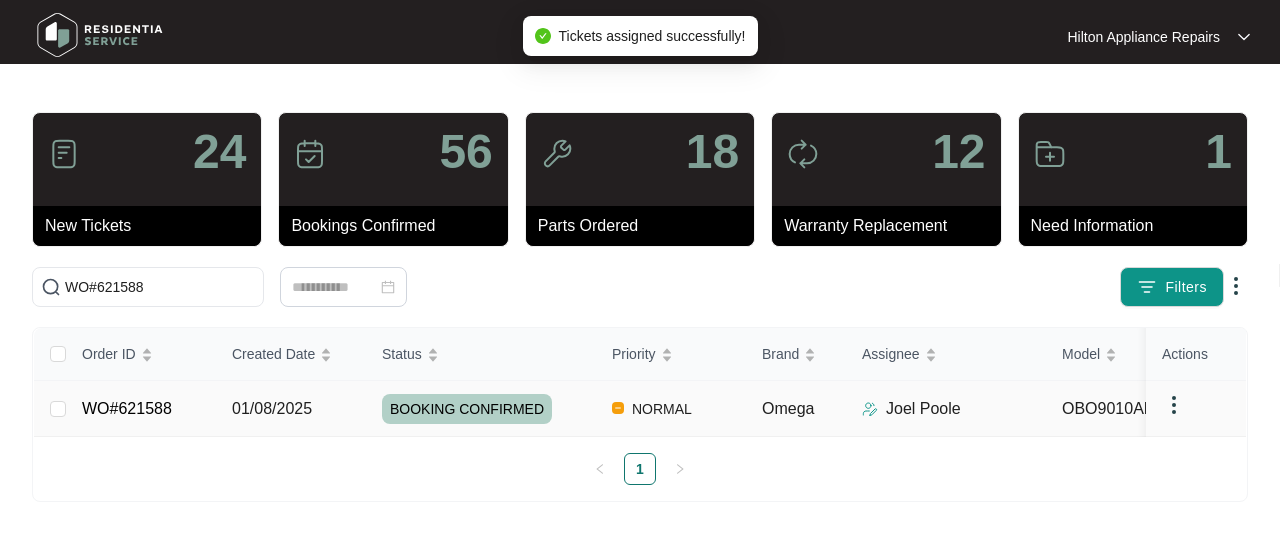 click on "01/08/2025" at bounding box center [272, 408] 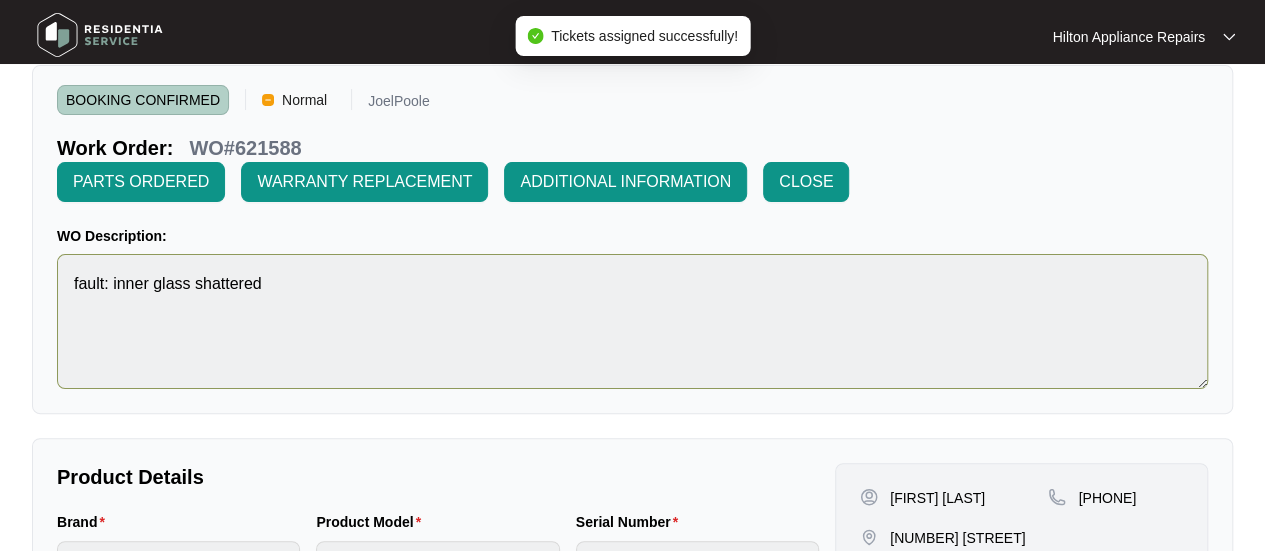 scroll, scrollTop: 300, scrollLeft: 0, axis: vertical 